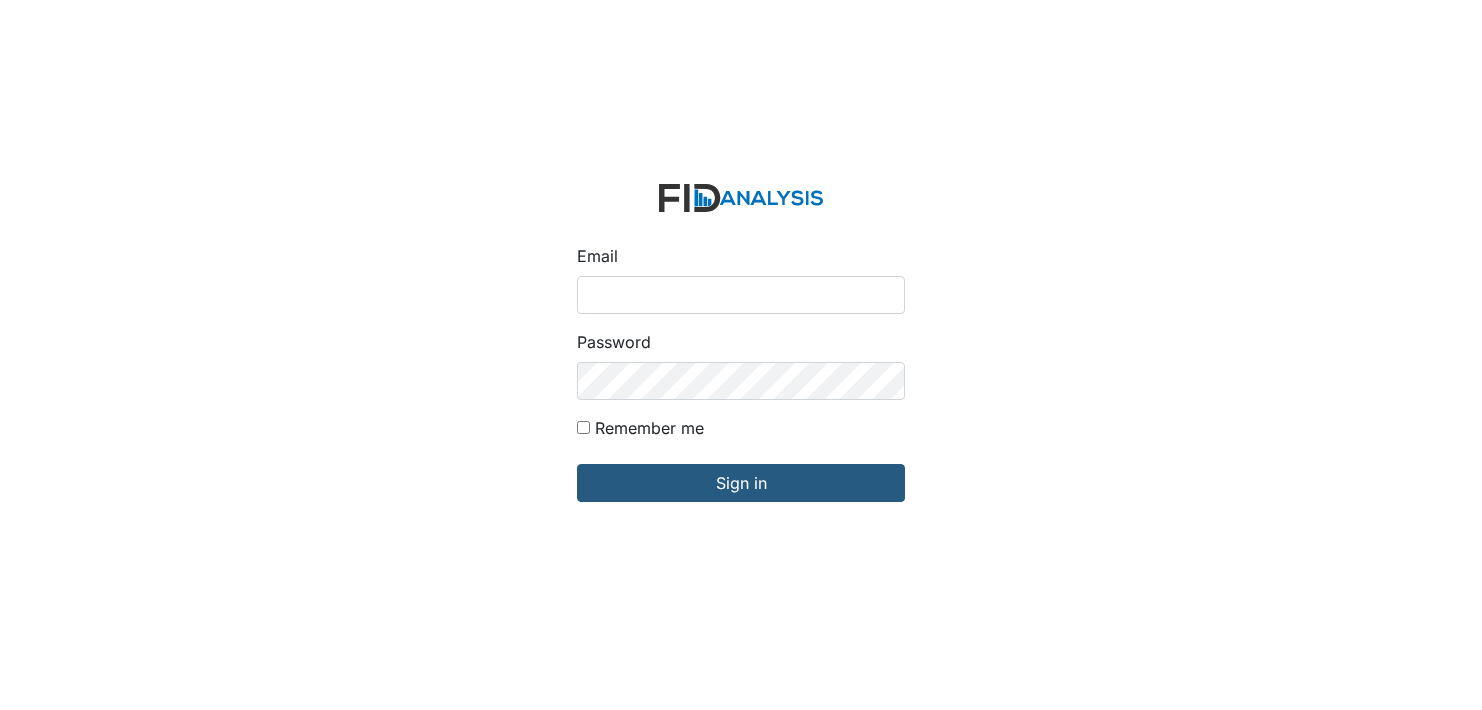 scroll, scrollTop: 0, scrollLeft: 0, axis: both 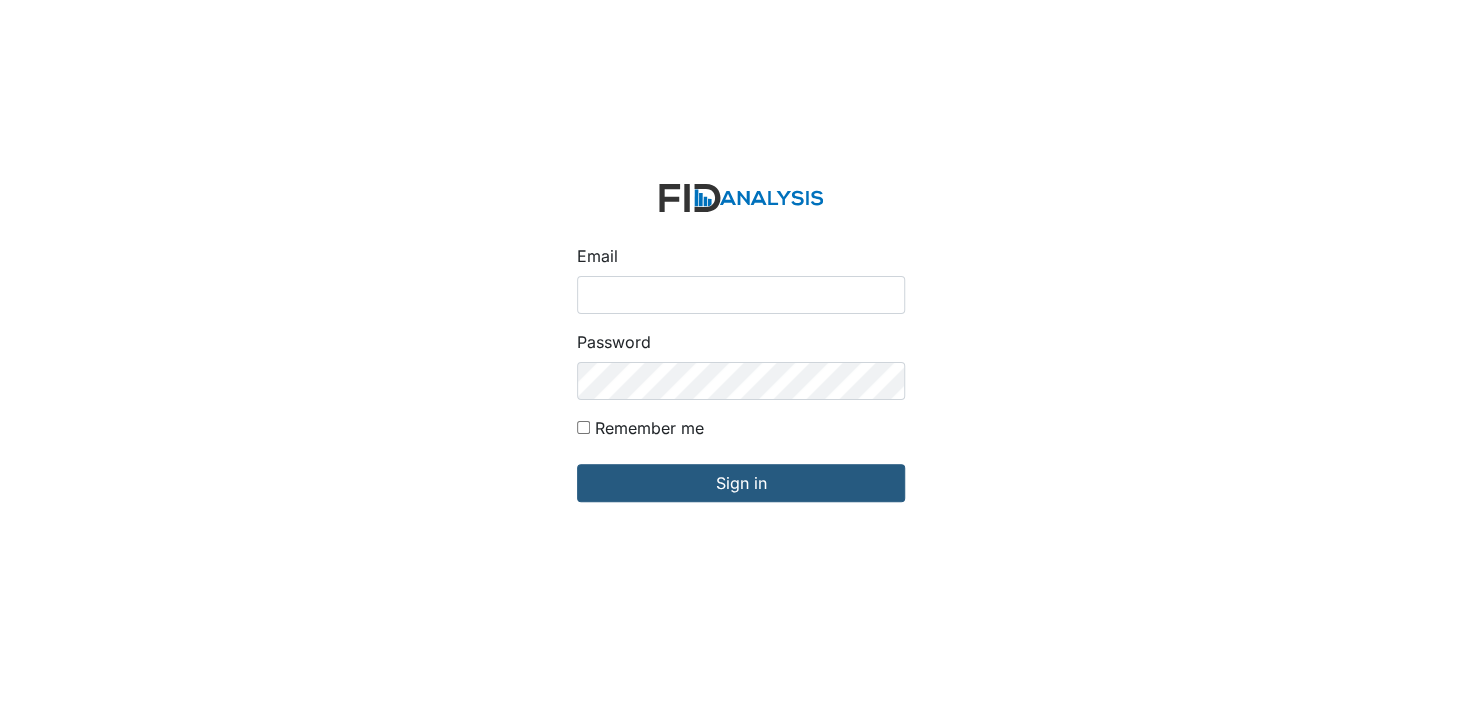click on "Email" at bounding box center (741, 295) 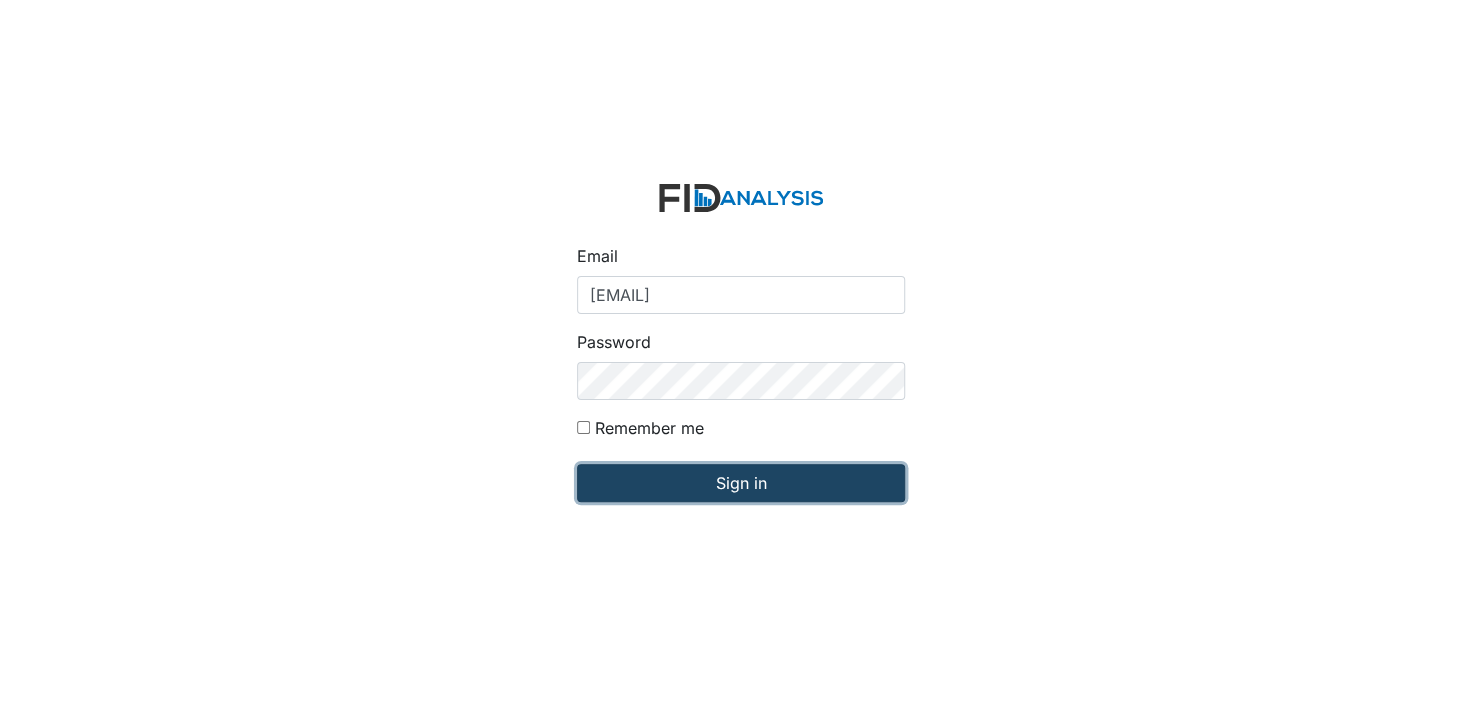 click on "Sign in" at bounding box center [741, 483] 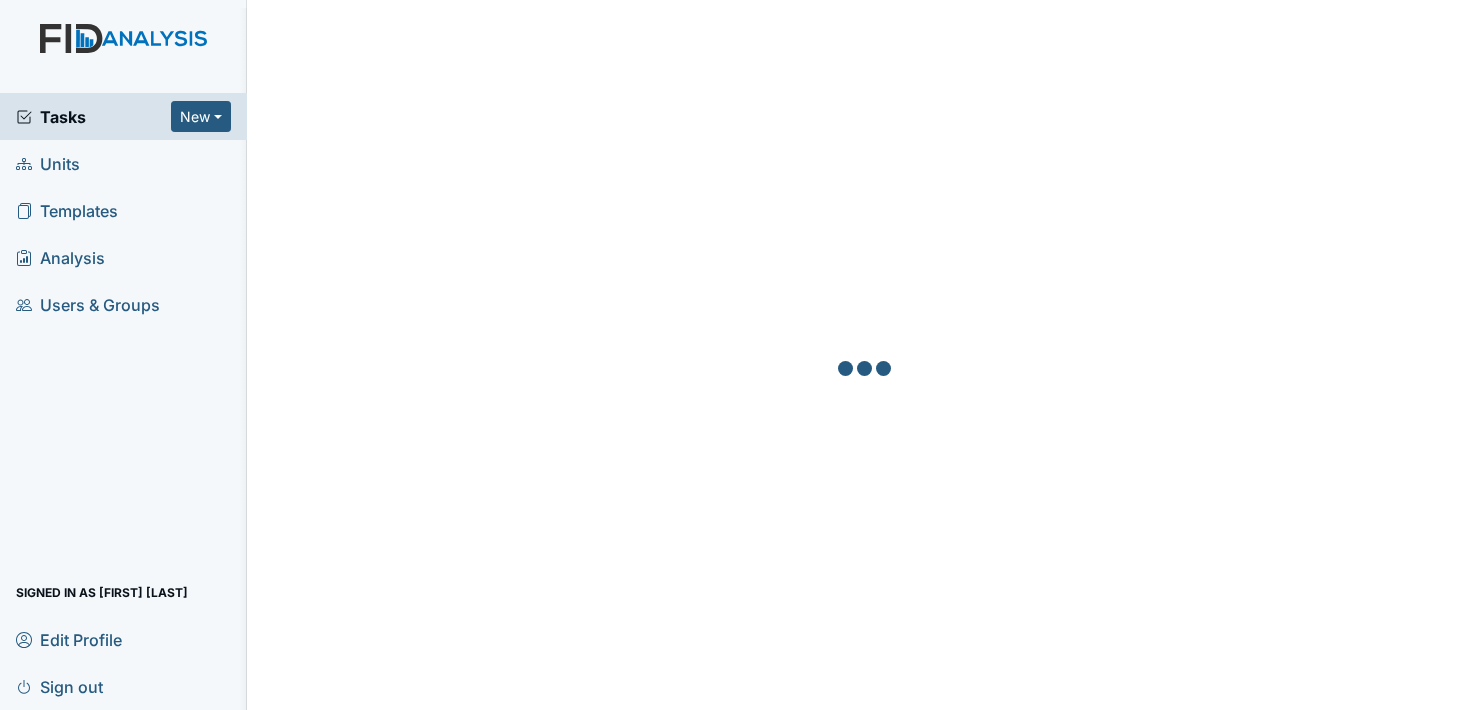 scroll, scrollTop: 0, scrollLeft: 0, axis: both 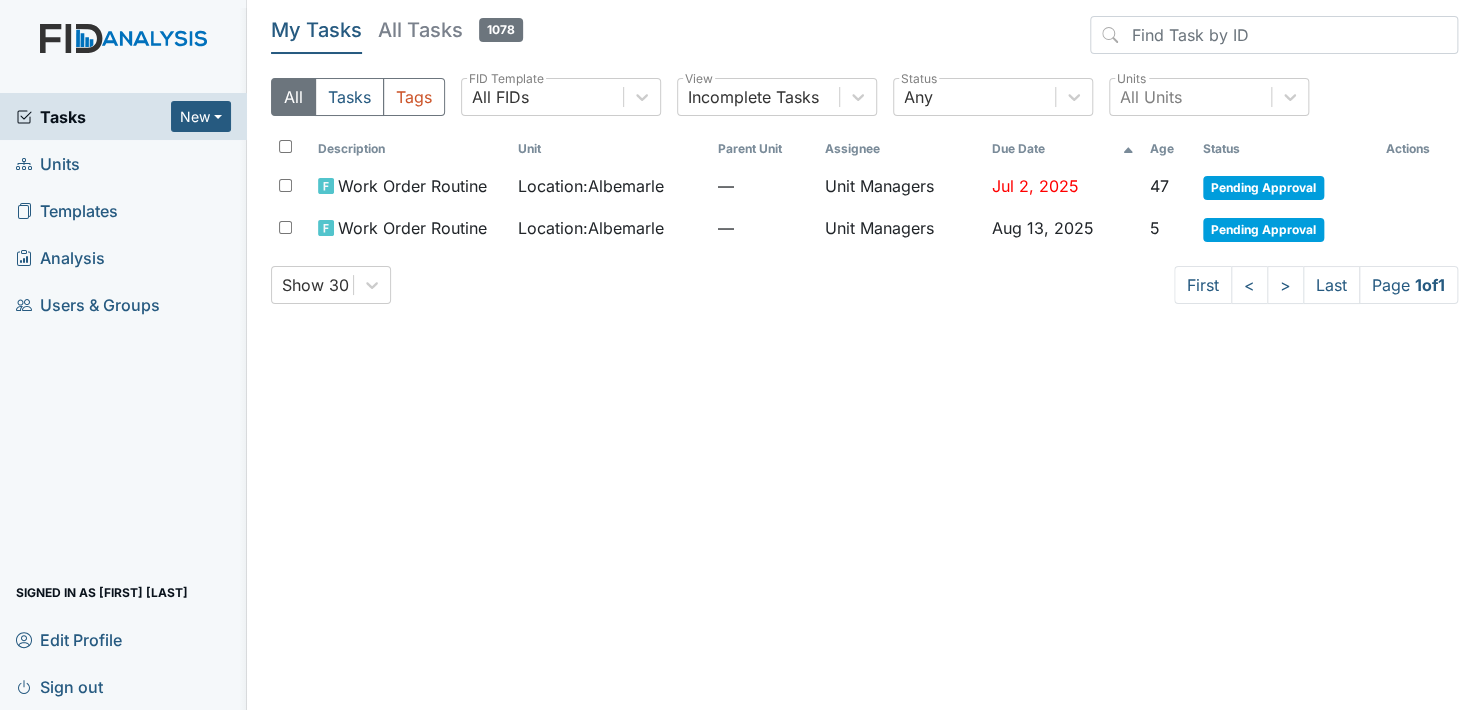 click on "Units" at bounding box center [48, 163] 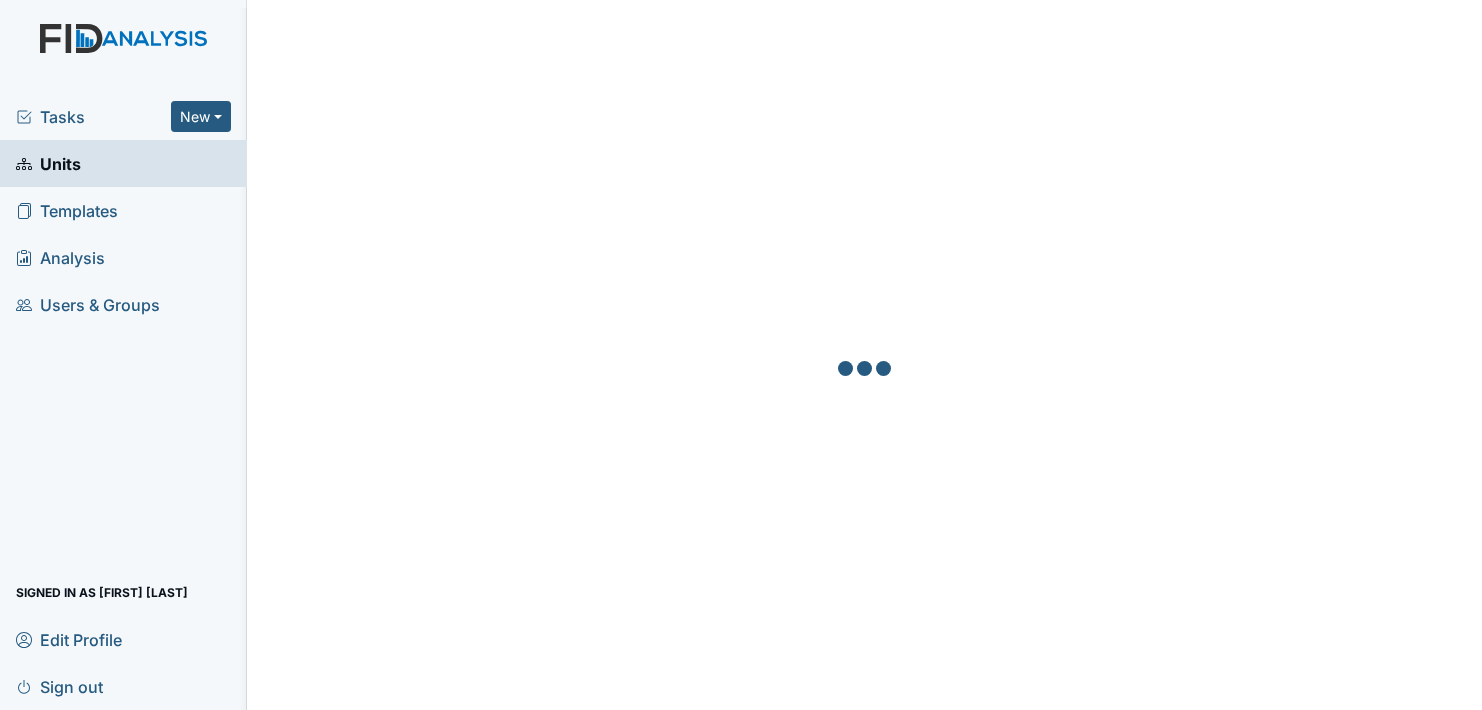 scroll, scrollTop: 0, scrollLeft: 0, axis: both 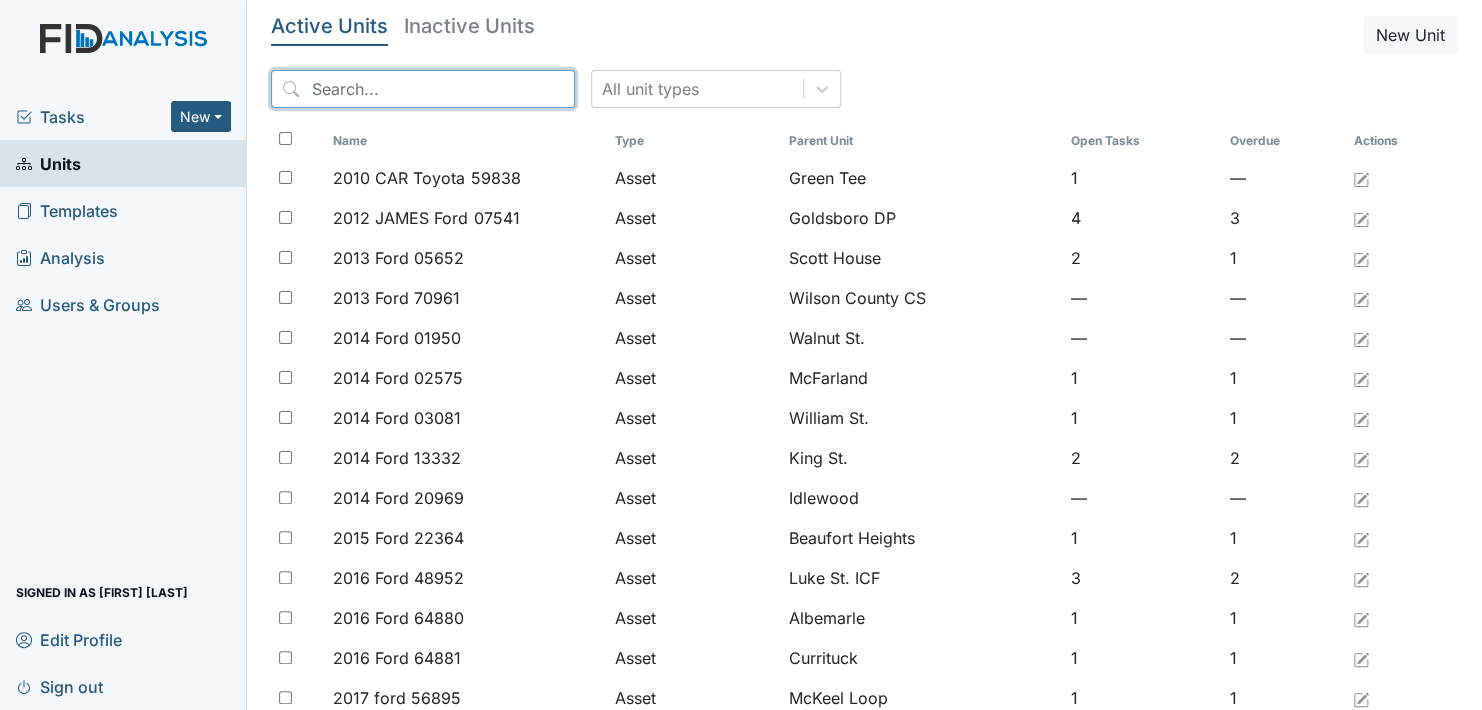 click at bounding box center (423, 89) 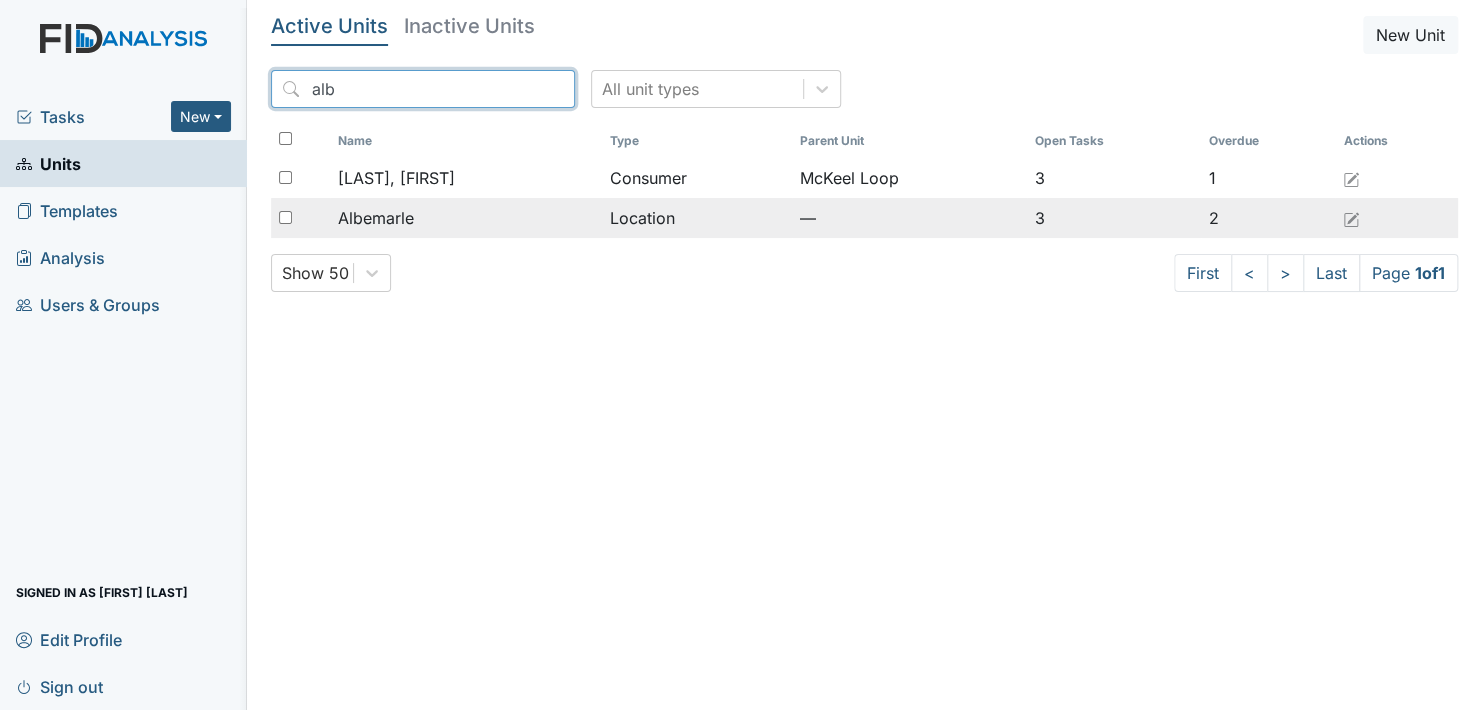 type on "alb" 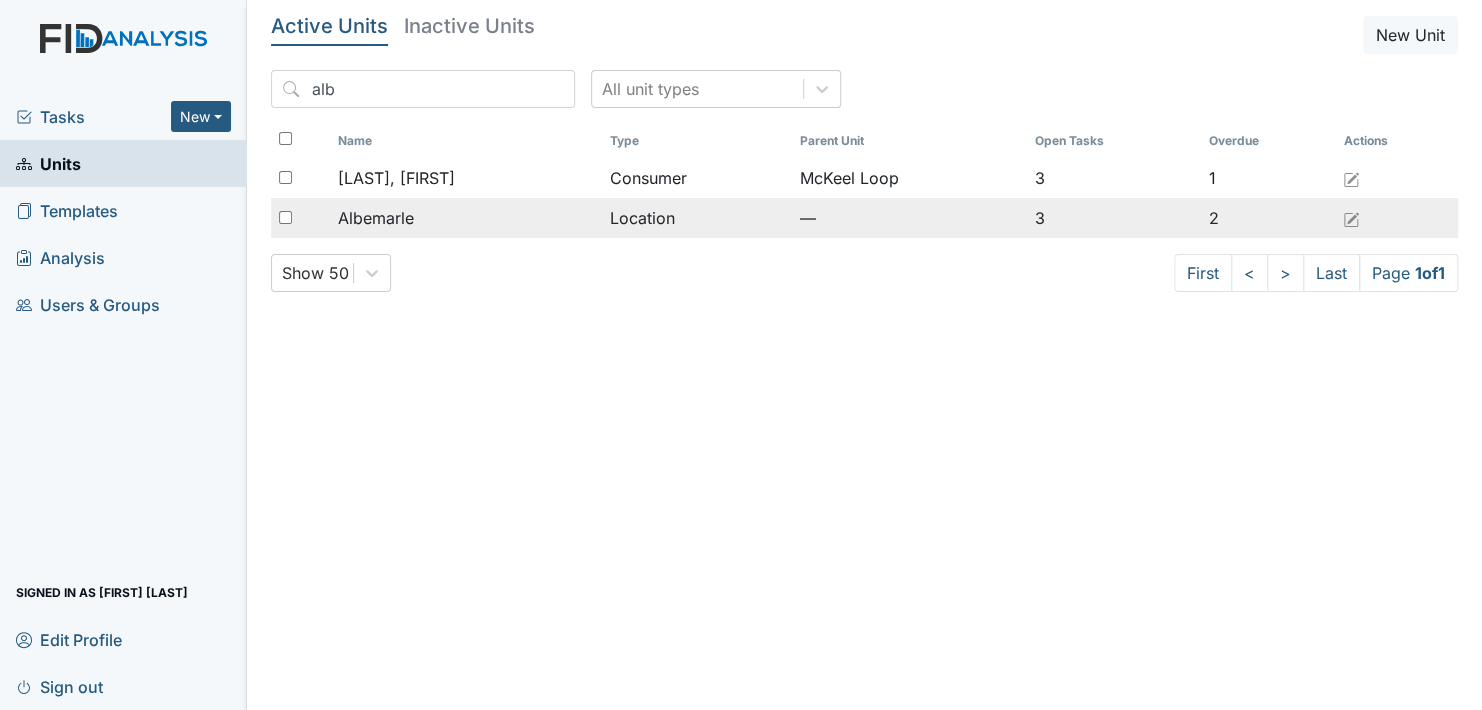 click on "Albemarle" at bounding box center (376, 218) 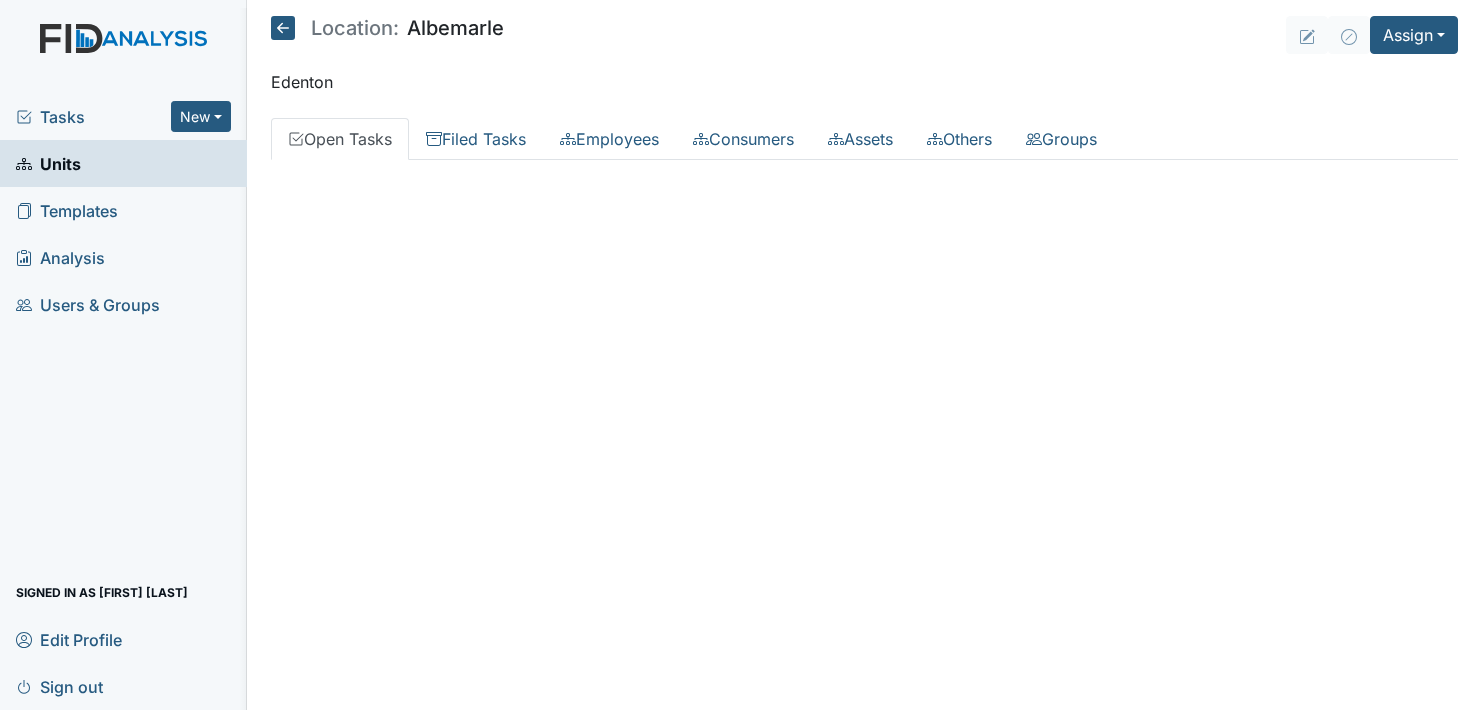 scroll, scrollTop: 0, scrollLeft: 0, axis: both 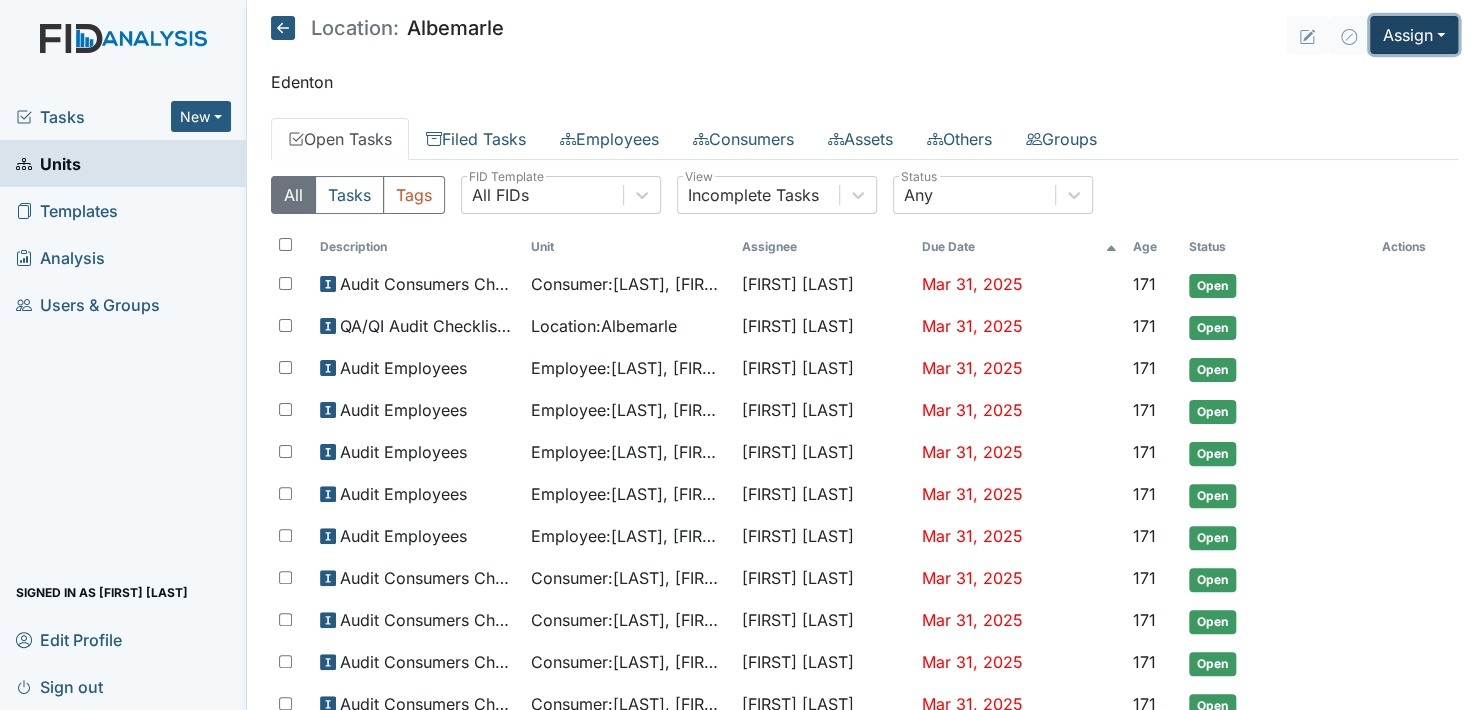 click on "Assign" at bounding box center [1414, 35] 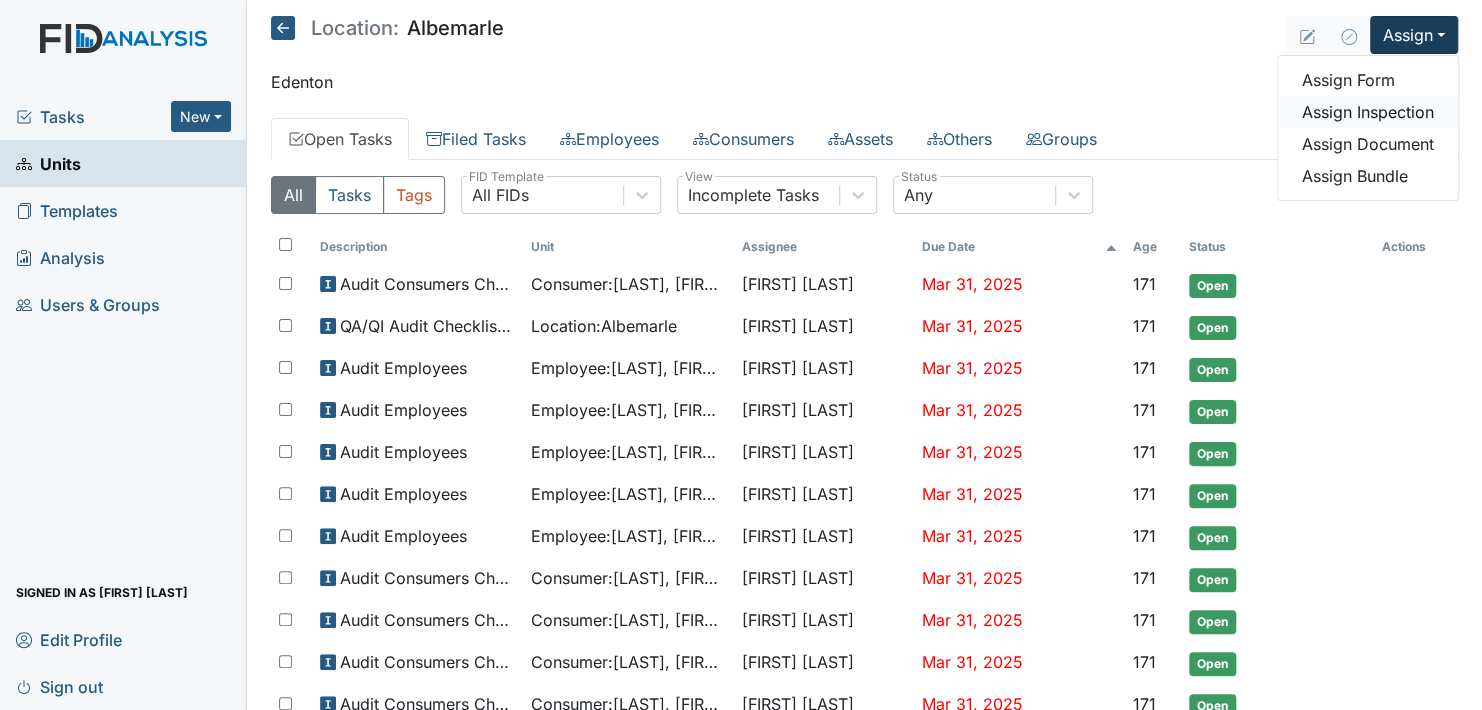 click on "Assign Inspection" at bounding box center (1368, 112) 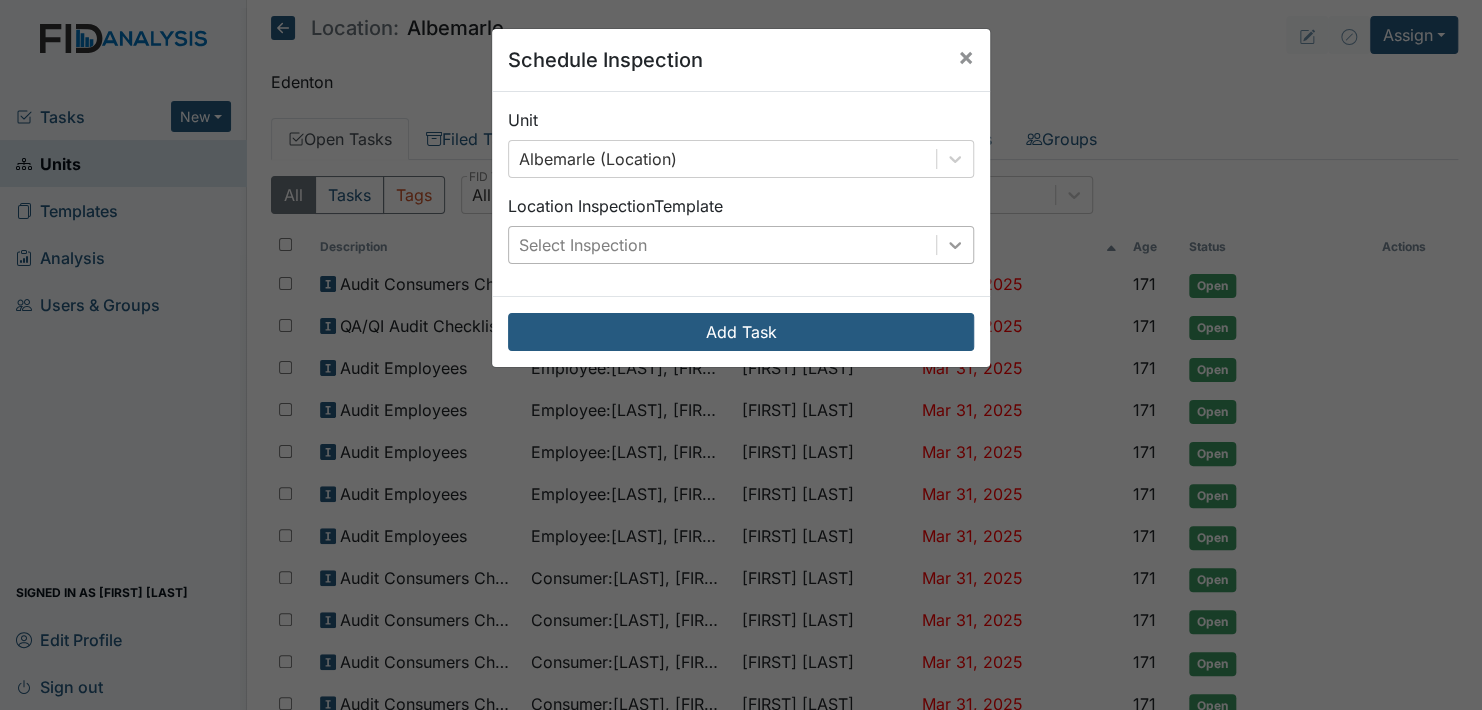 click 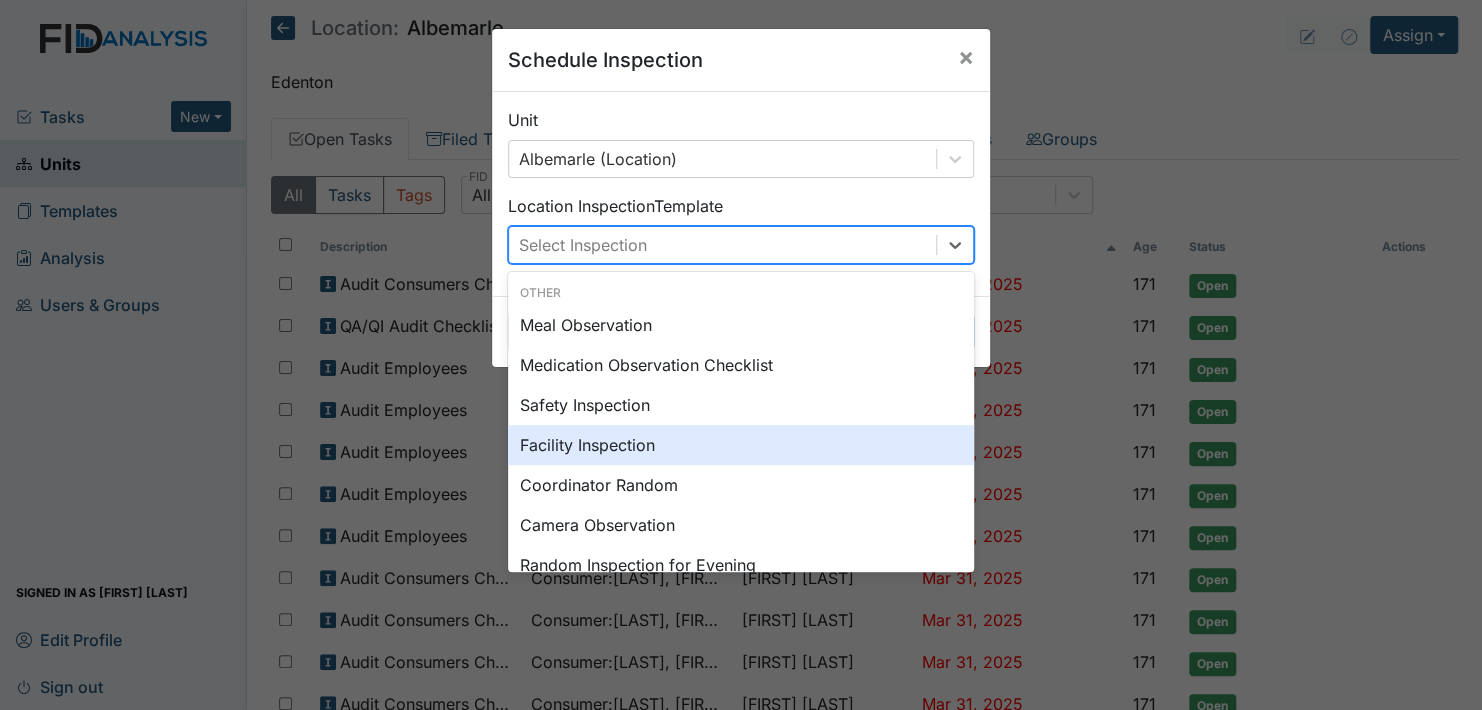 click on "Facility Inspection" at bounding box center (741, 445) 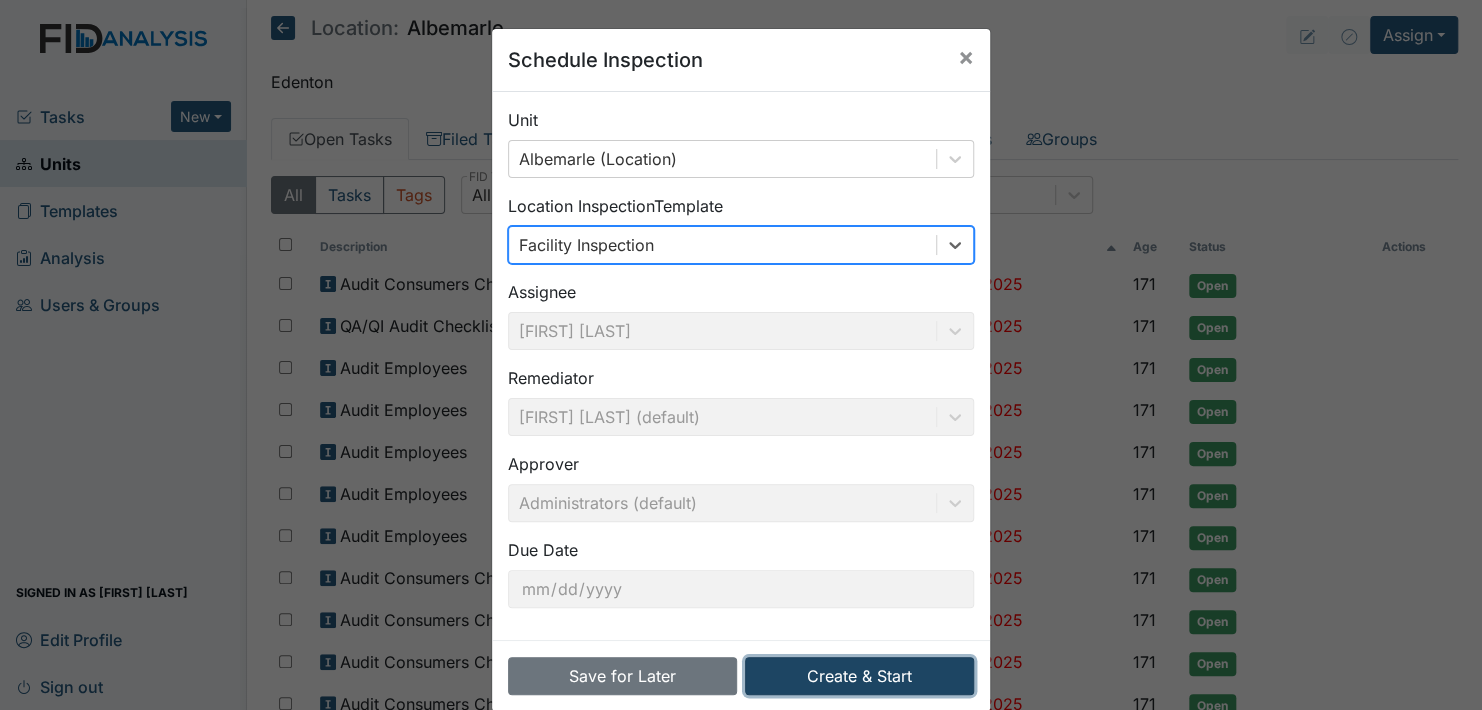 click on "Create & Start" at bounding box center (859, 676) 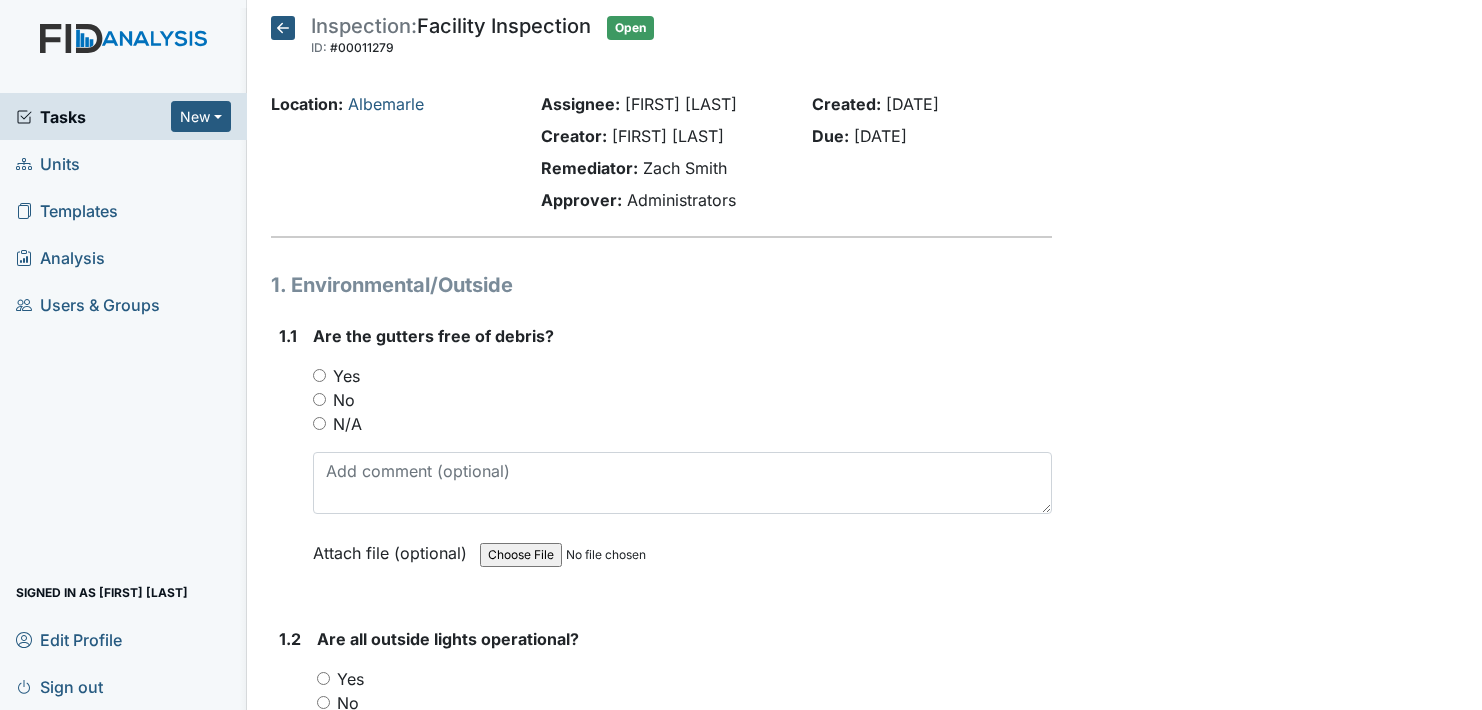 scroll, scrollTop: 0, scrollLeft: 0, axis: both 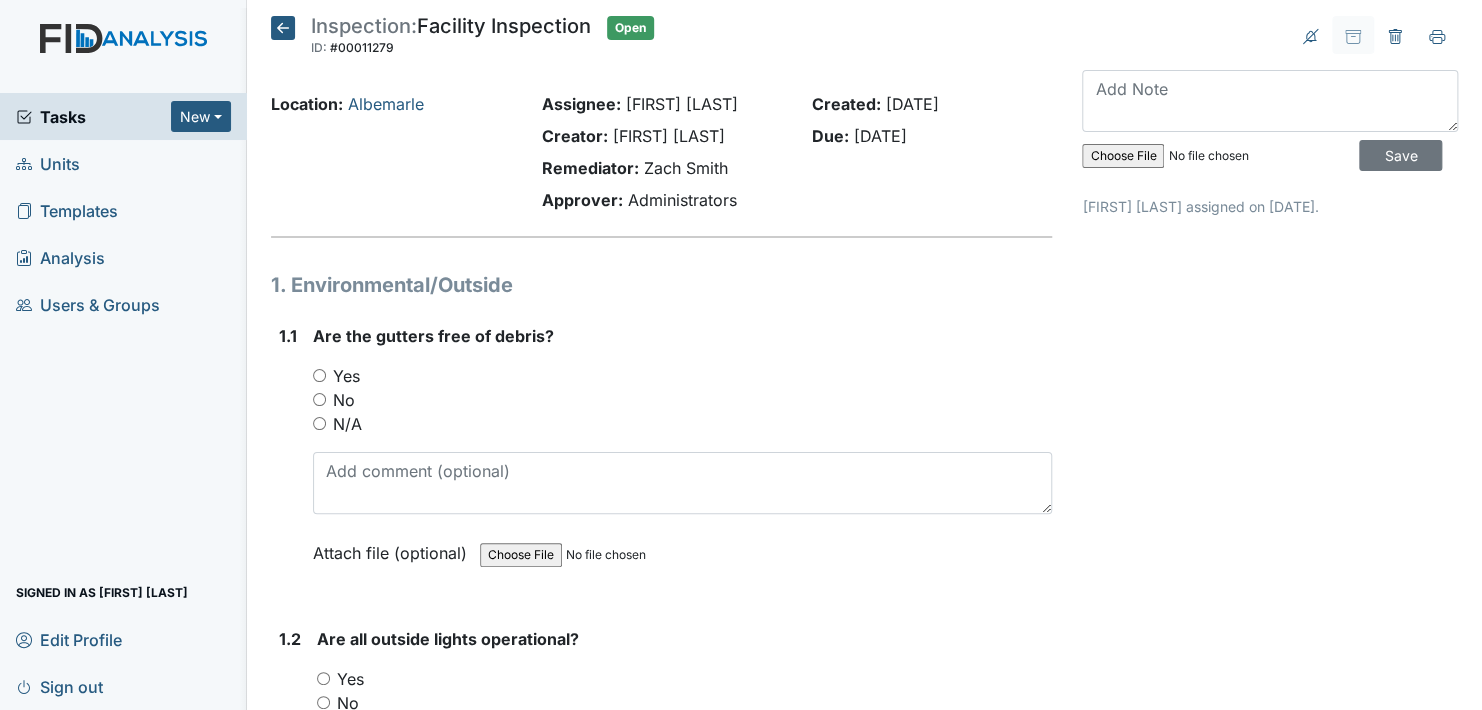 click on "Yes" at bounding box center (319, 375) 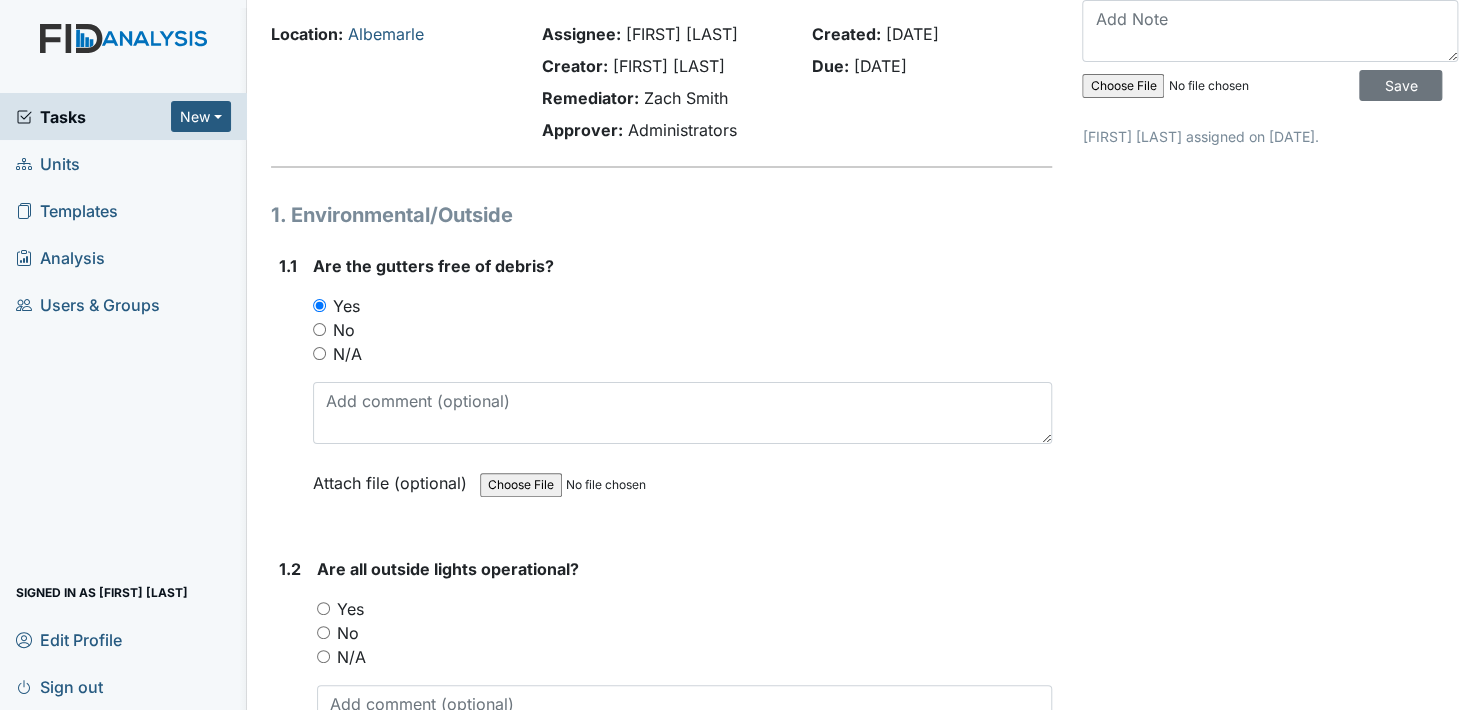 scroll, scrollTop: 400, scrollLeft: 0, axis: vertical 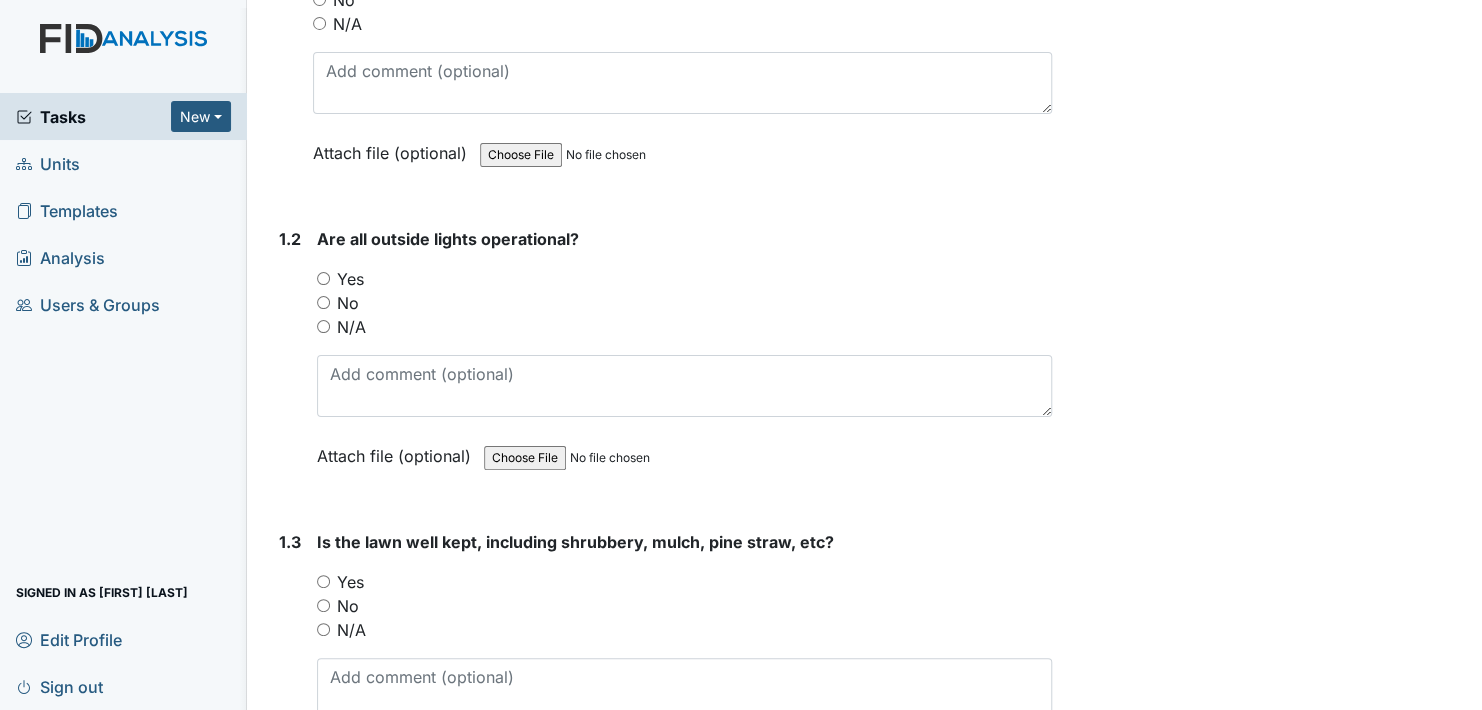 click on "Yes" at bounding box center (323, 278) 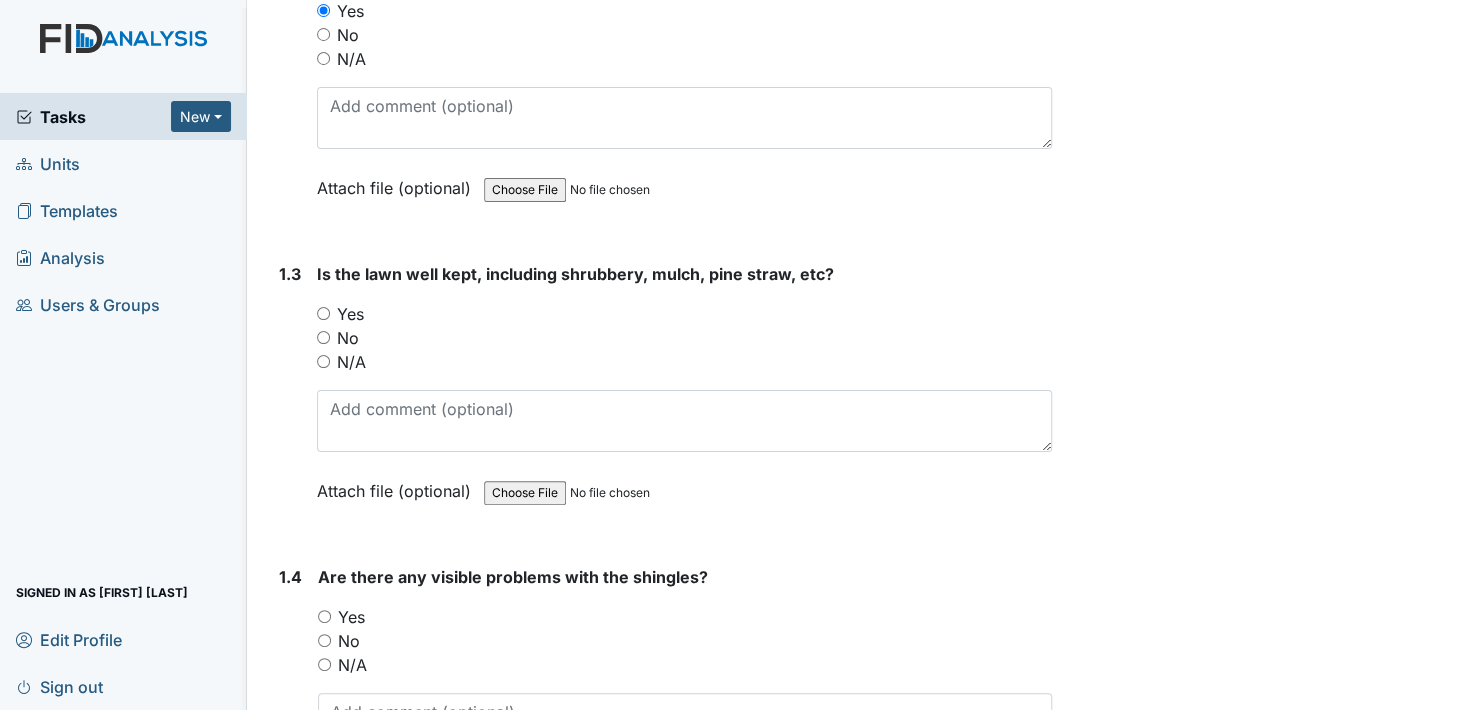 scroll, scrollTop: 700, scrollLeft: 0, axis: vertical 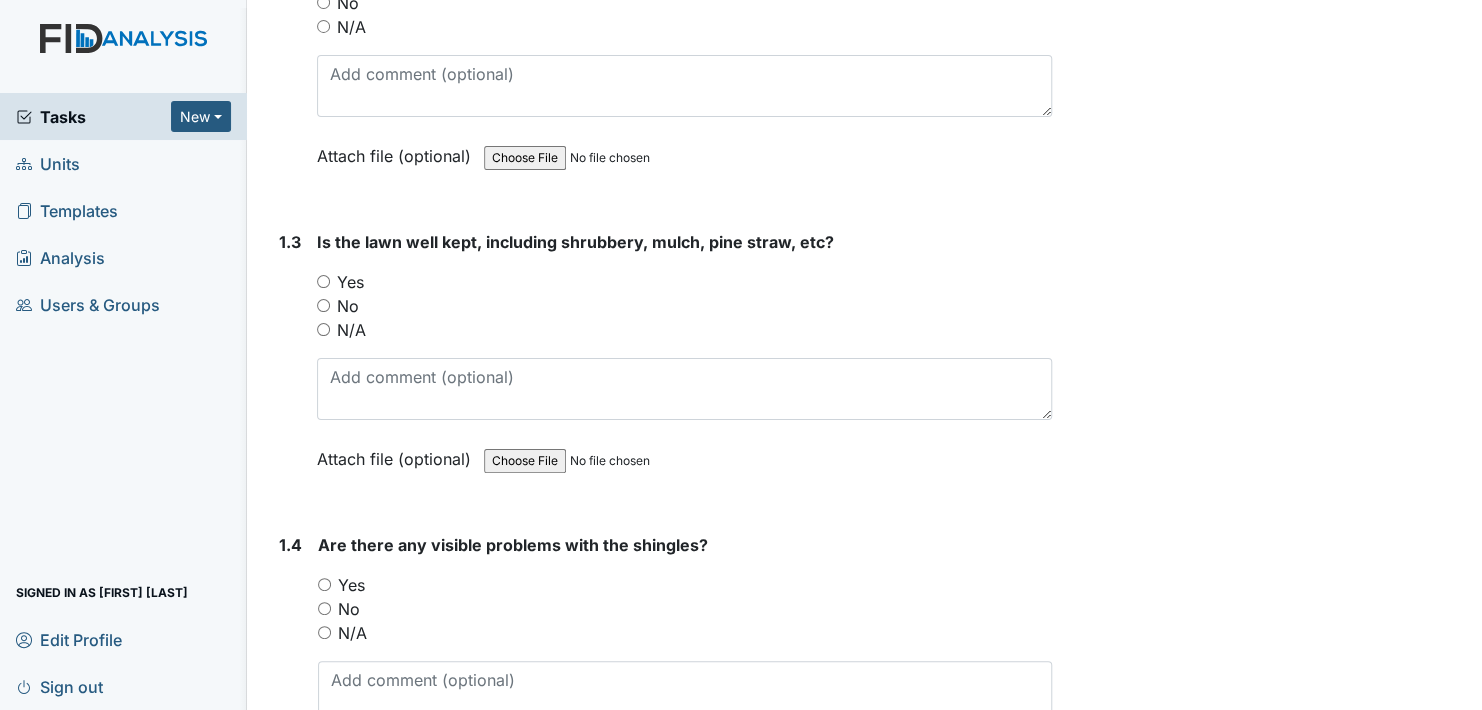 click on "Yes" at bounding box center [323, 281] 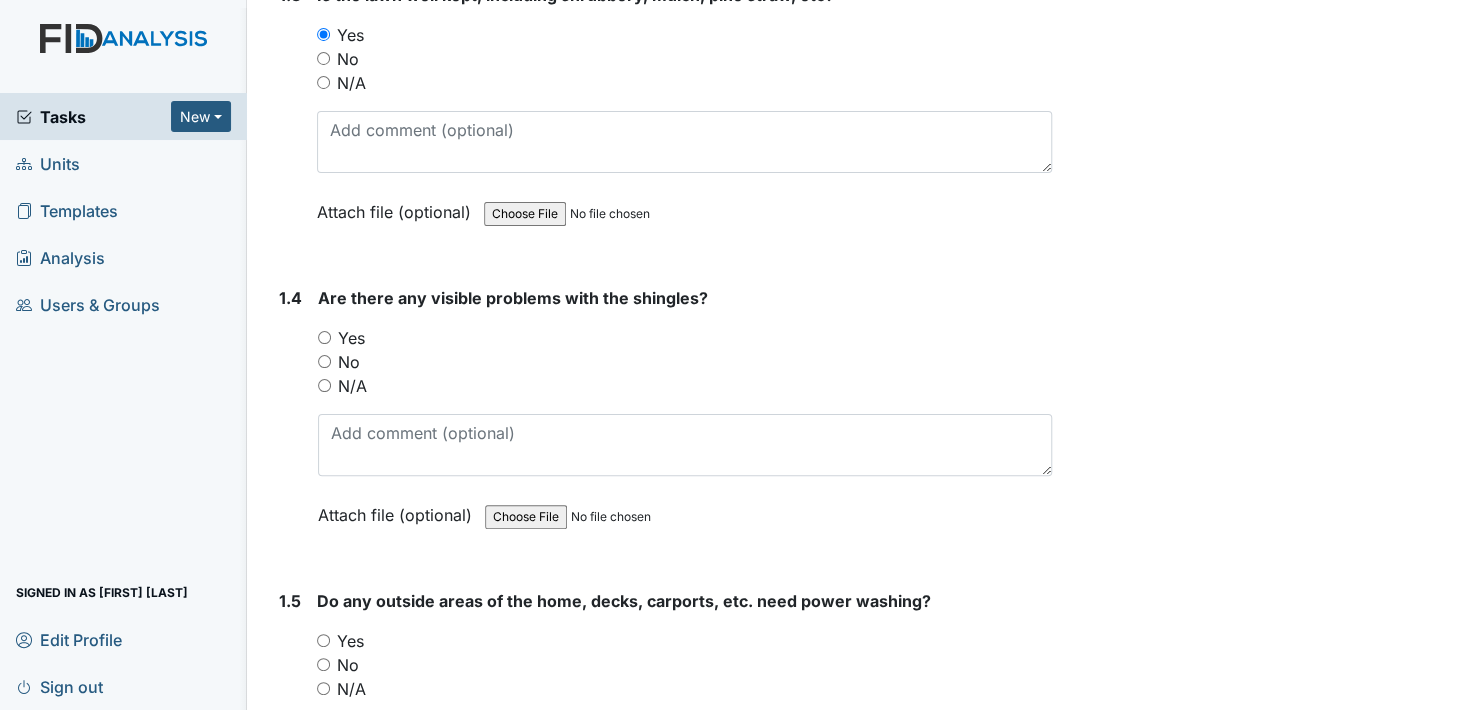 scroll, scrollTop: 1000, scrollLeft: 0, axis: vertical 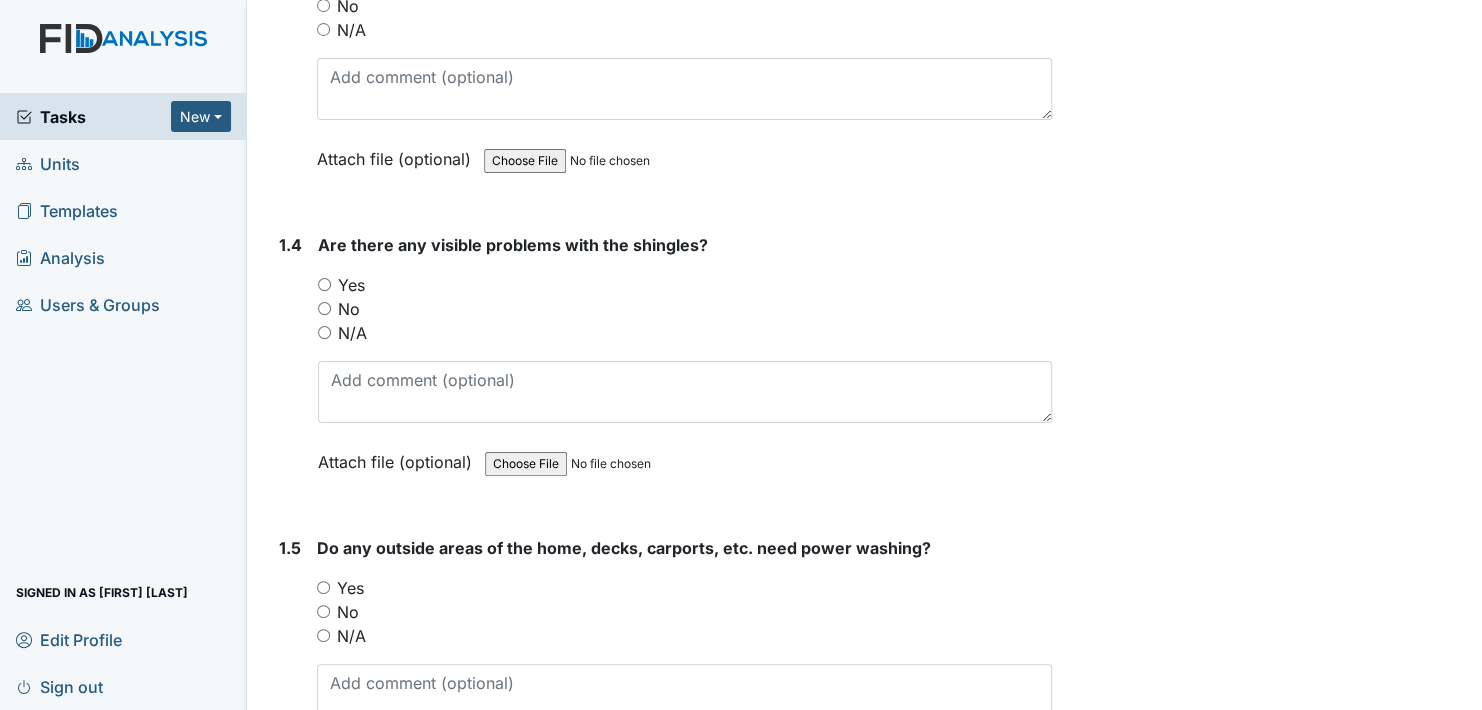 click on "No" at bounding box center [324, 308] 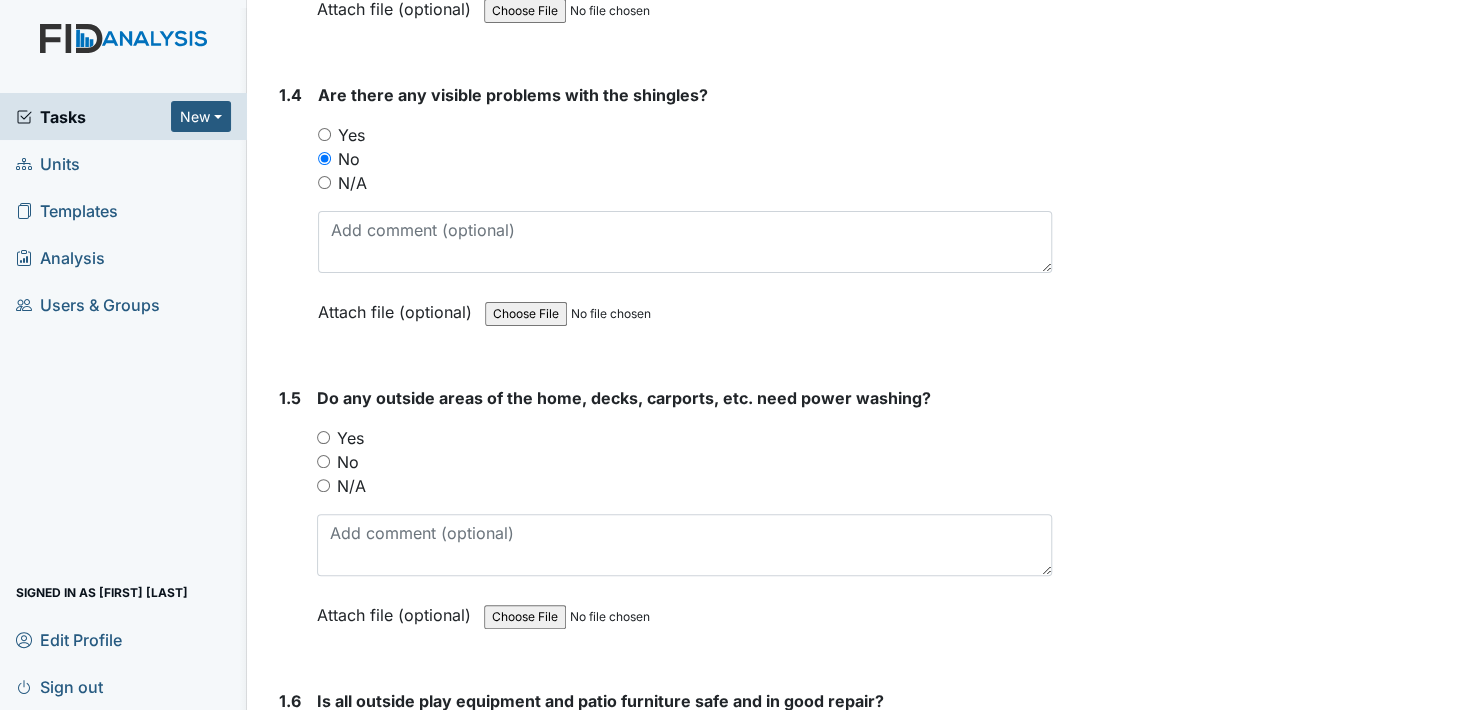 scroll, scrollTop: 1200, scrollLeft: 0, axis: vertical 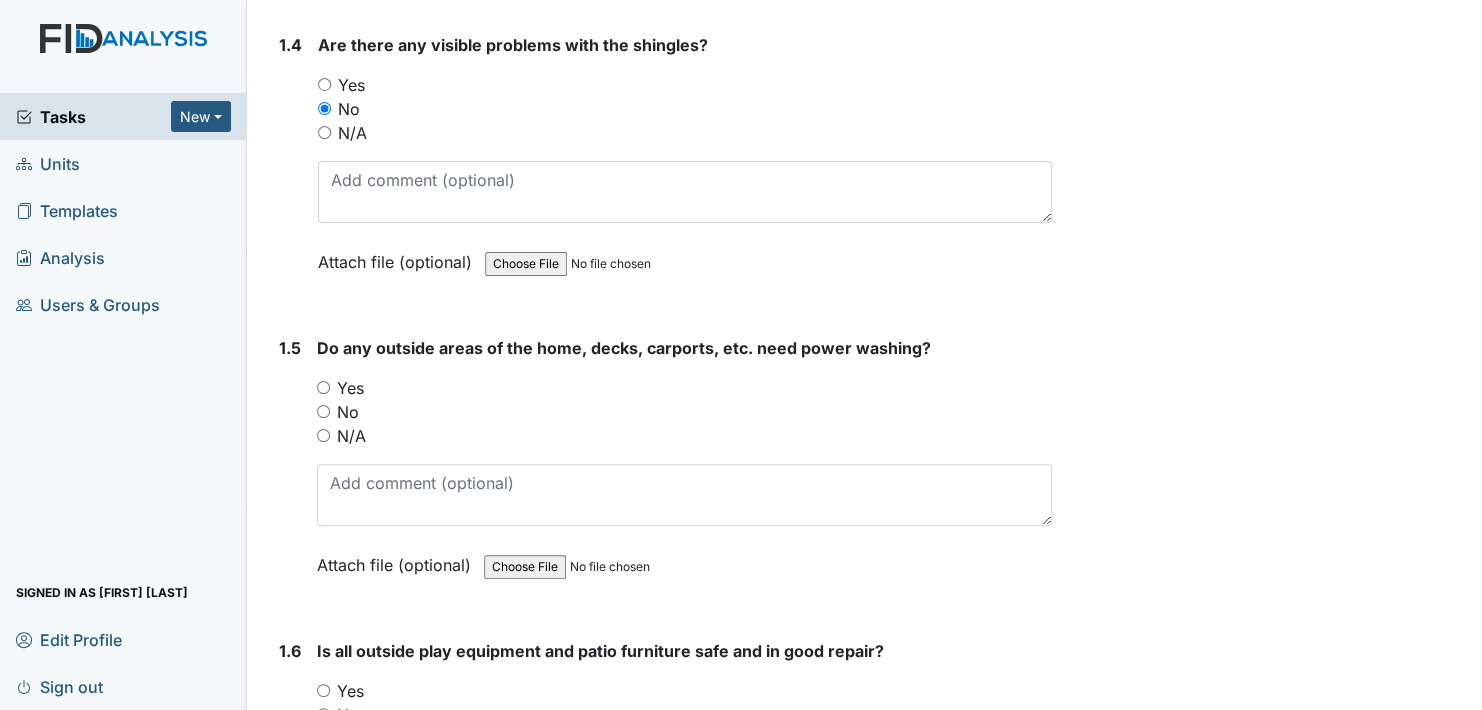 click on "No" at bounding box center [323, 411] 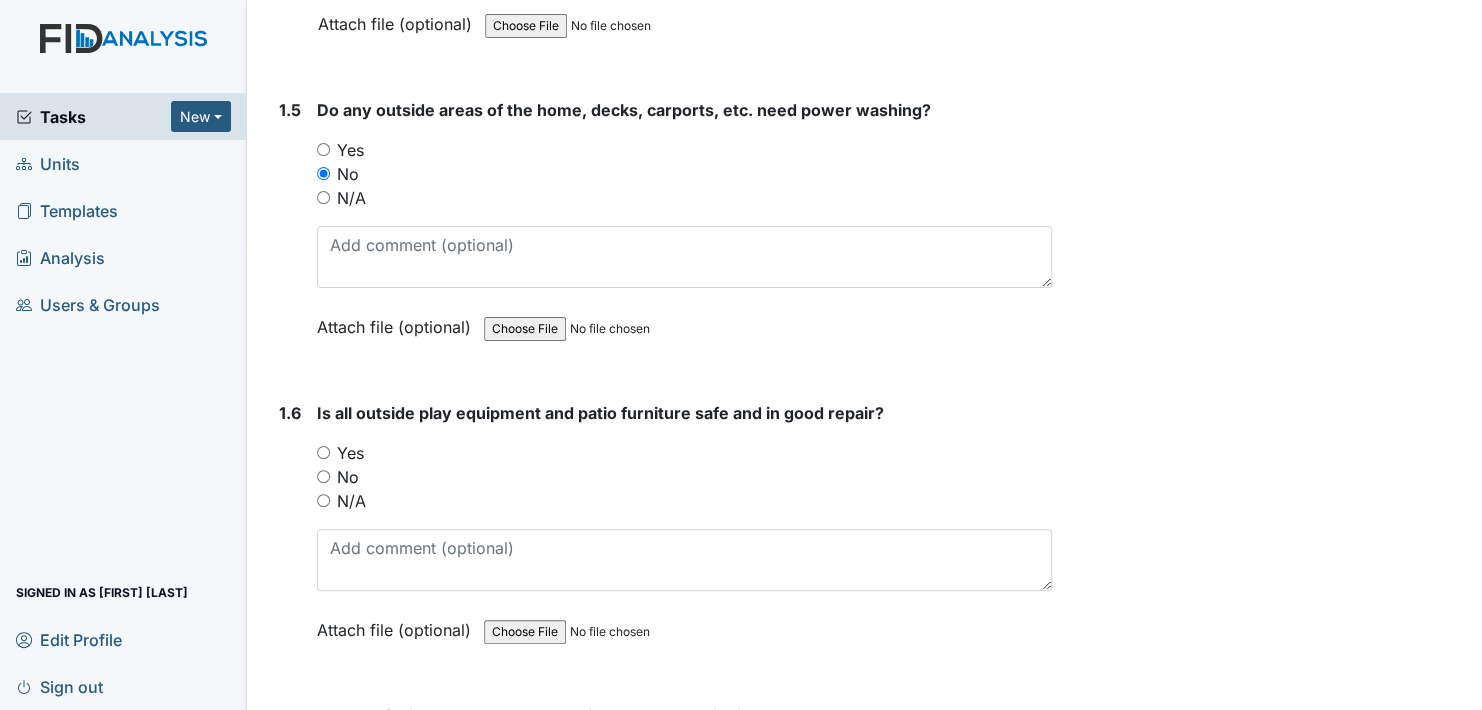 scroll, scrollTop: 1500, scrollLeft: 0, axis: vertical 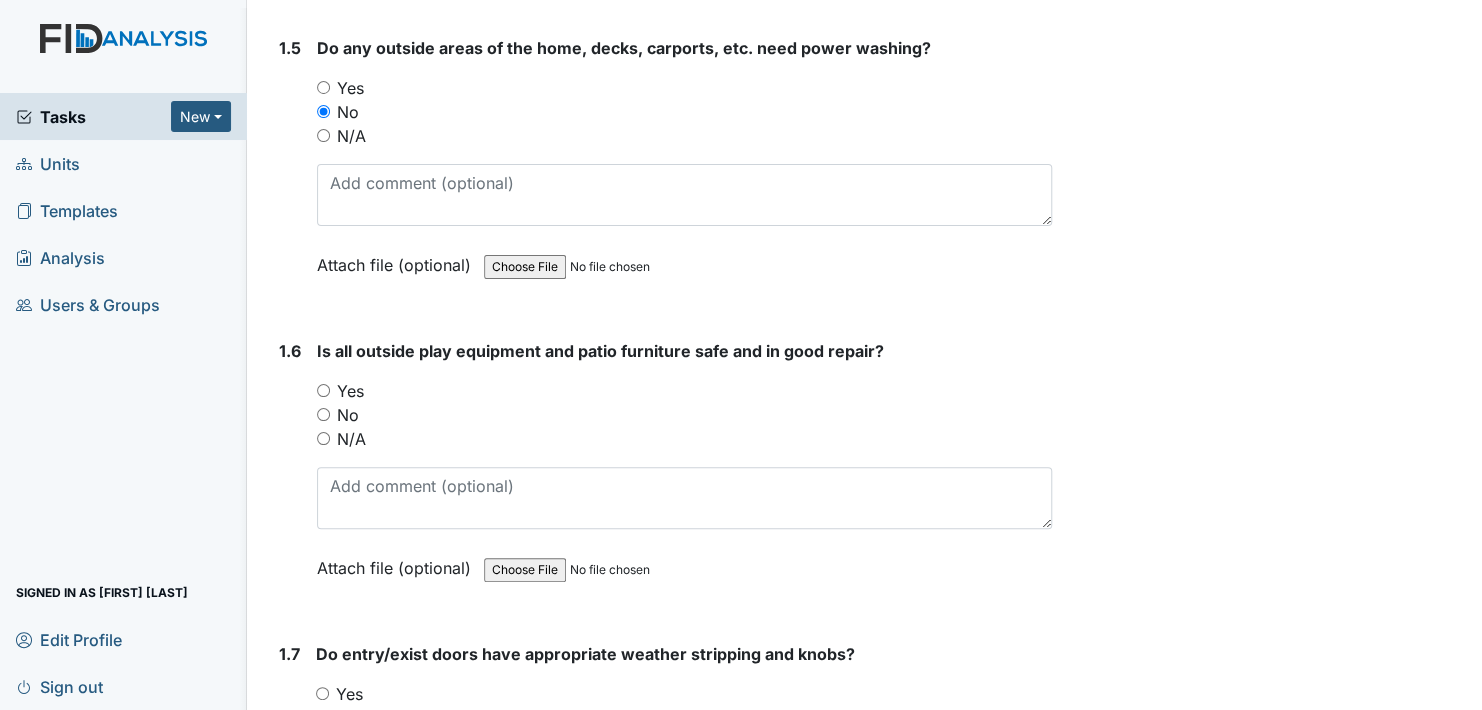 click on "Yes" at bounding box center [323, 390] 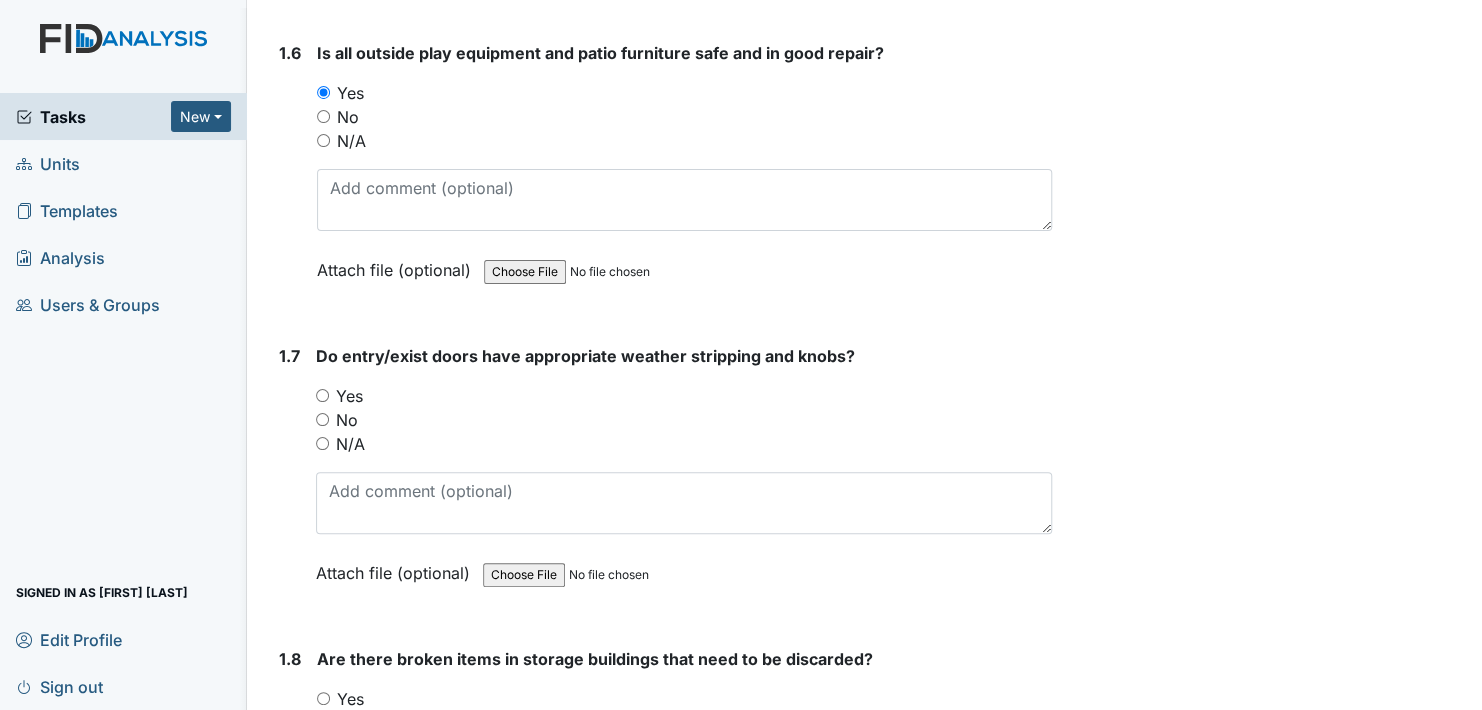 scroll, scrollTop: 1800, scrollLeft: 0, axis: vertical 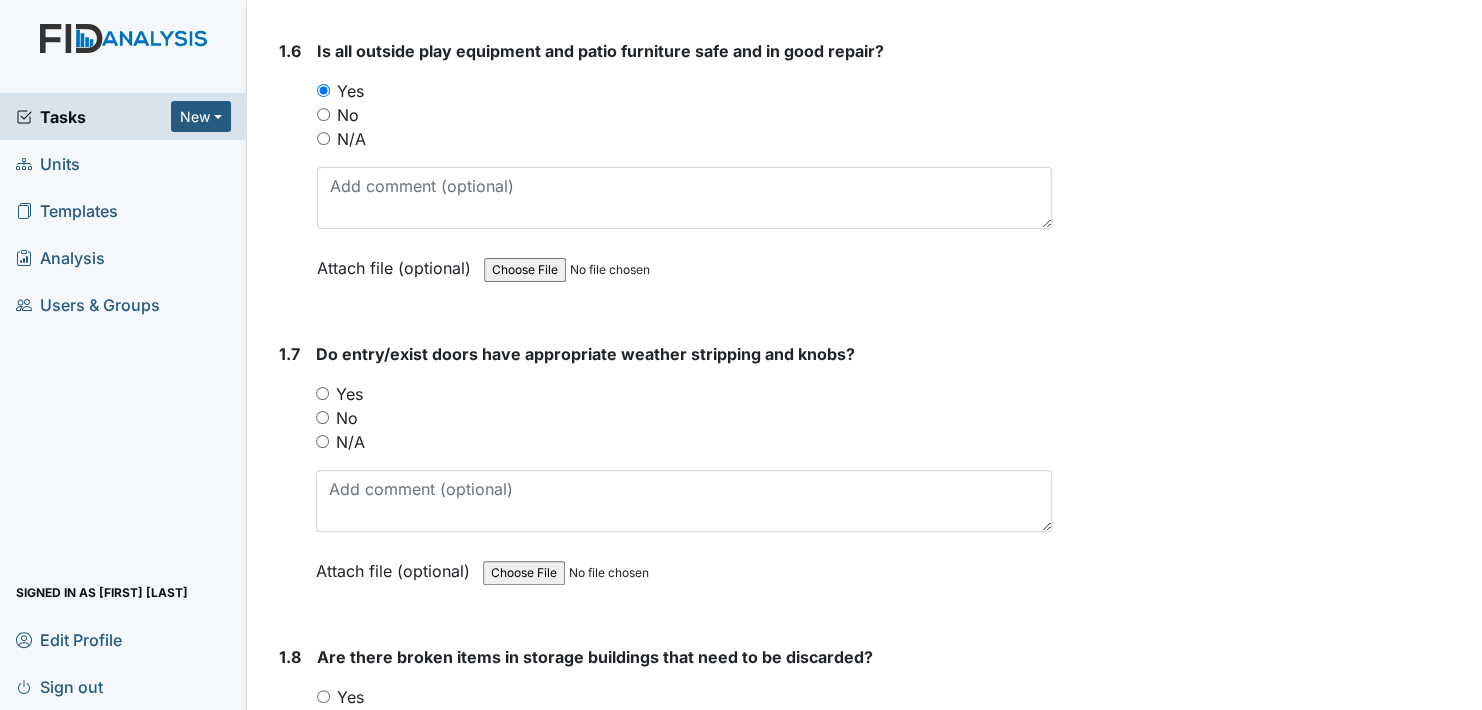 click on "Yes" at bounding box center [322, 393] 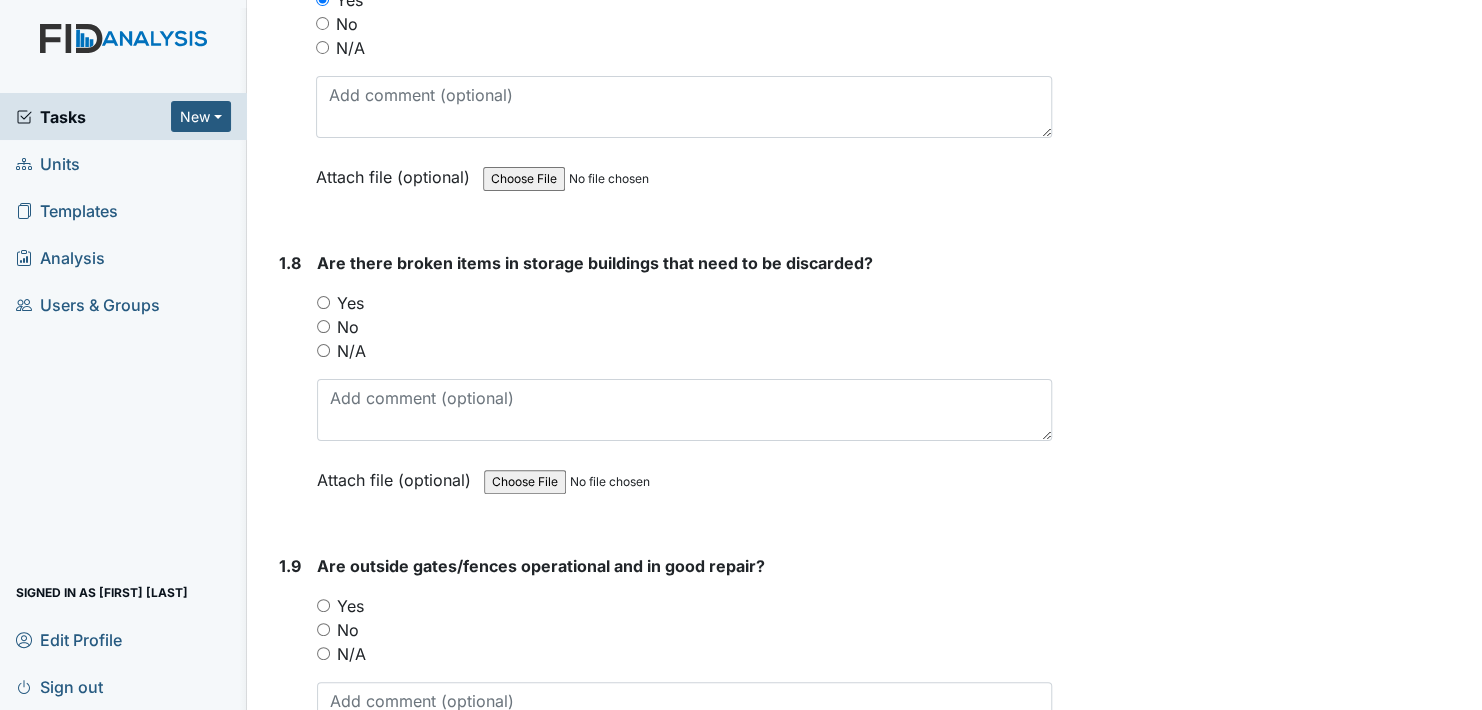 scroll, scrollTop: 2200, scrollLeft: 0, axis: vertical 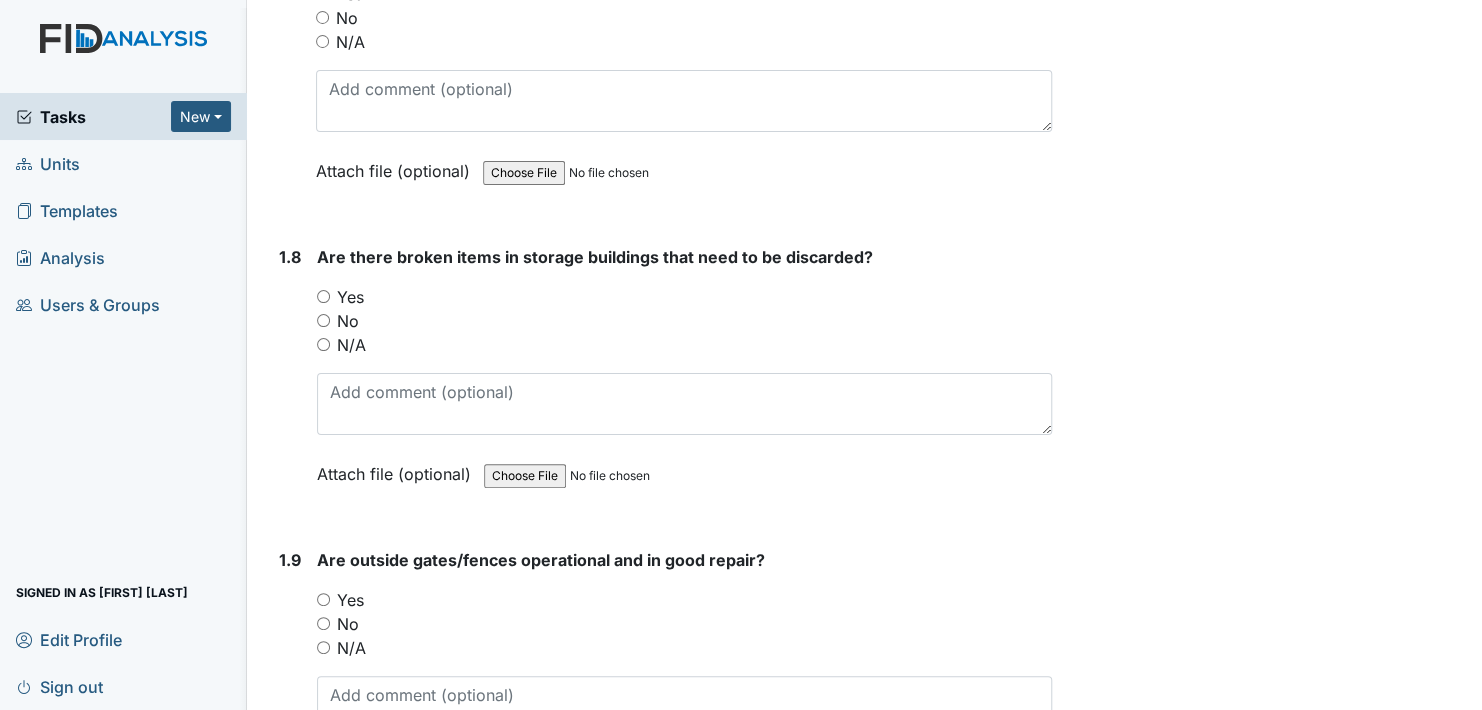 click on "No" at bounding box center (323, 320) 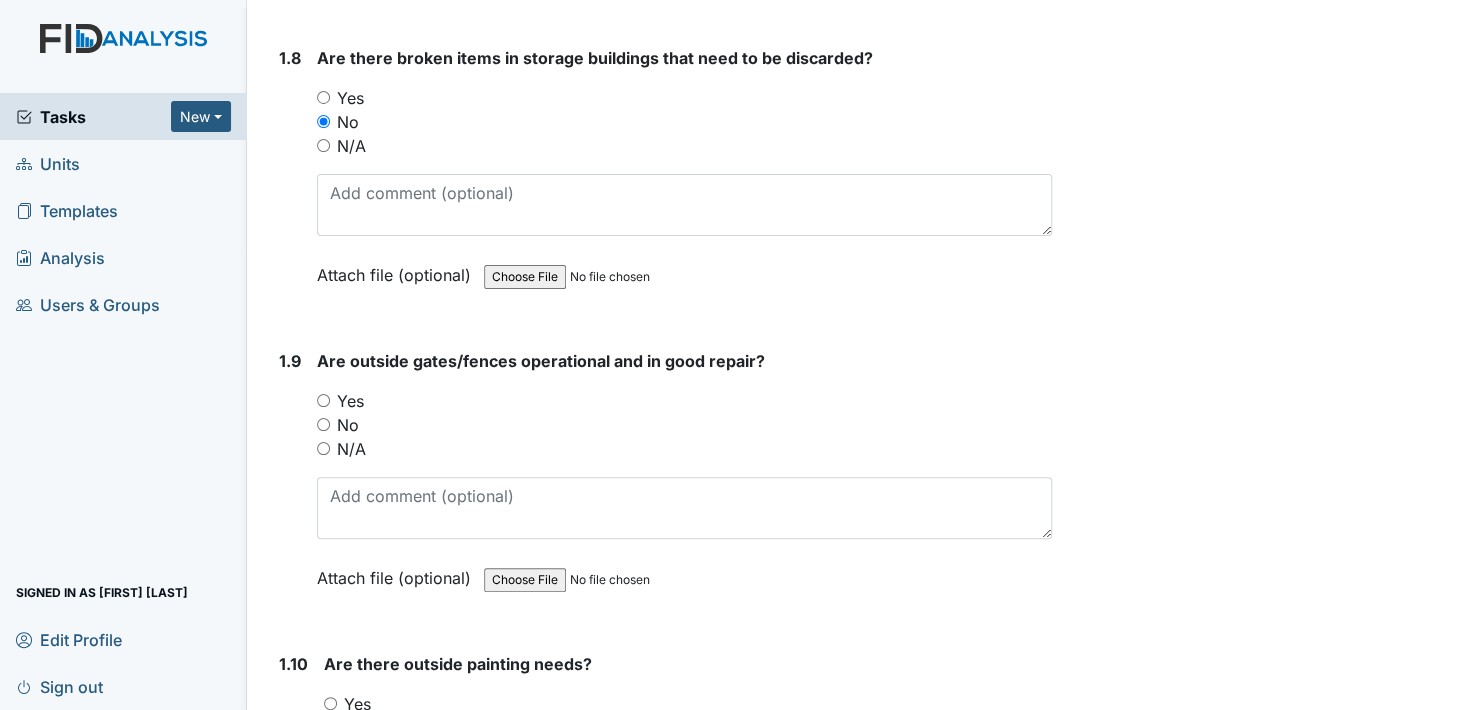 scroll, scrollTop: 2400, scrollLeft: 0, axis: vertical 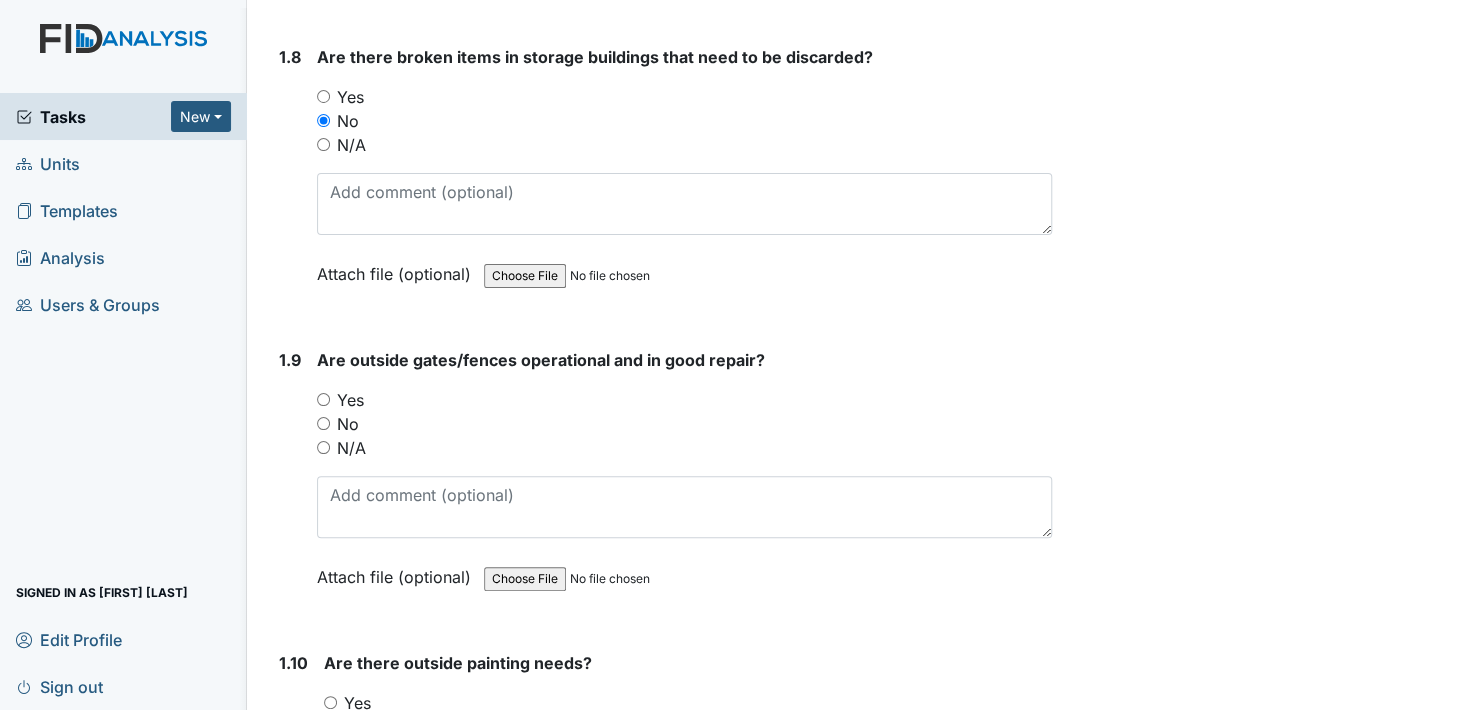 click on "Yes" at bounding box center [323, 399] 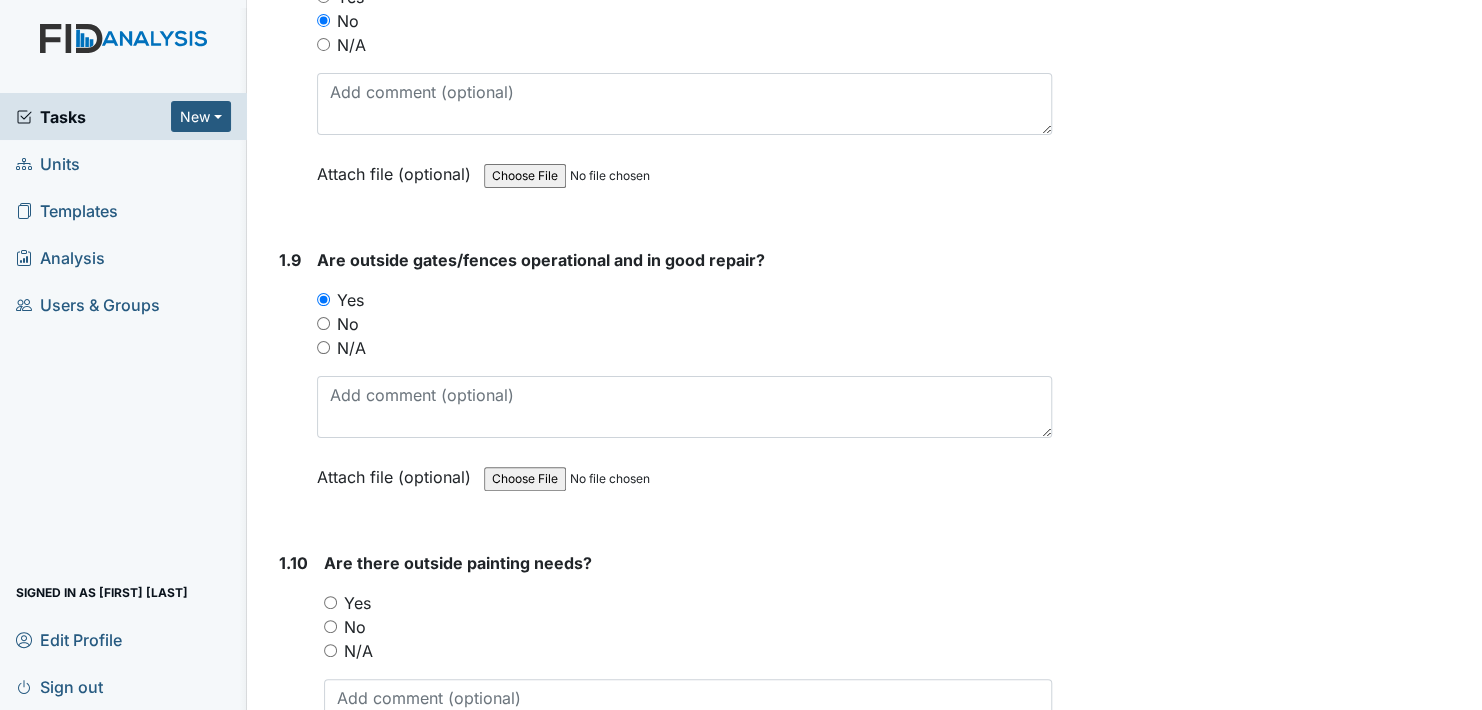 scroll, scrollTop: 2600, scrollLeft: 0, axis: vertical 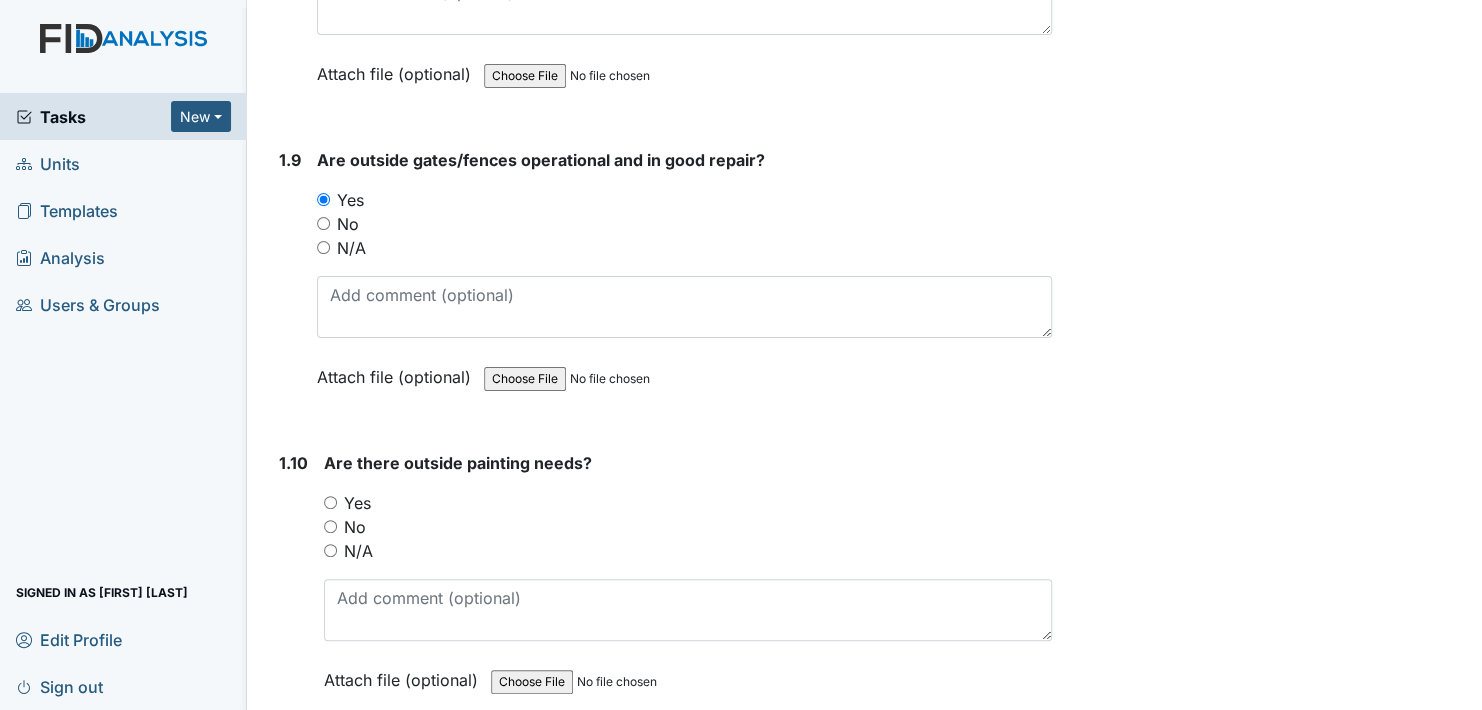 click on "No" at bounding box center (330, 526) 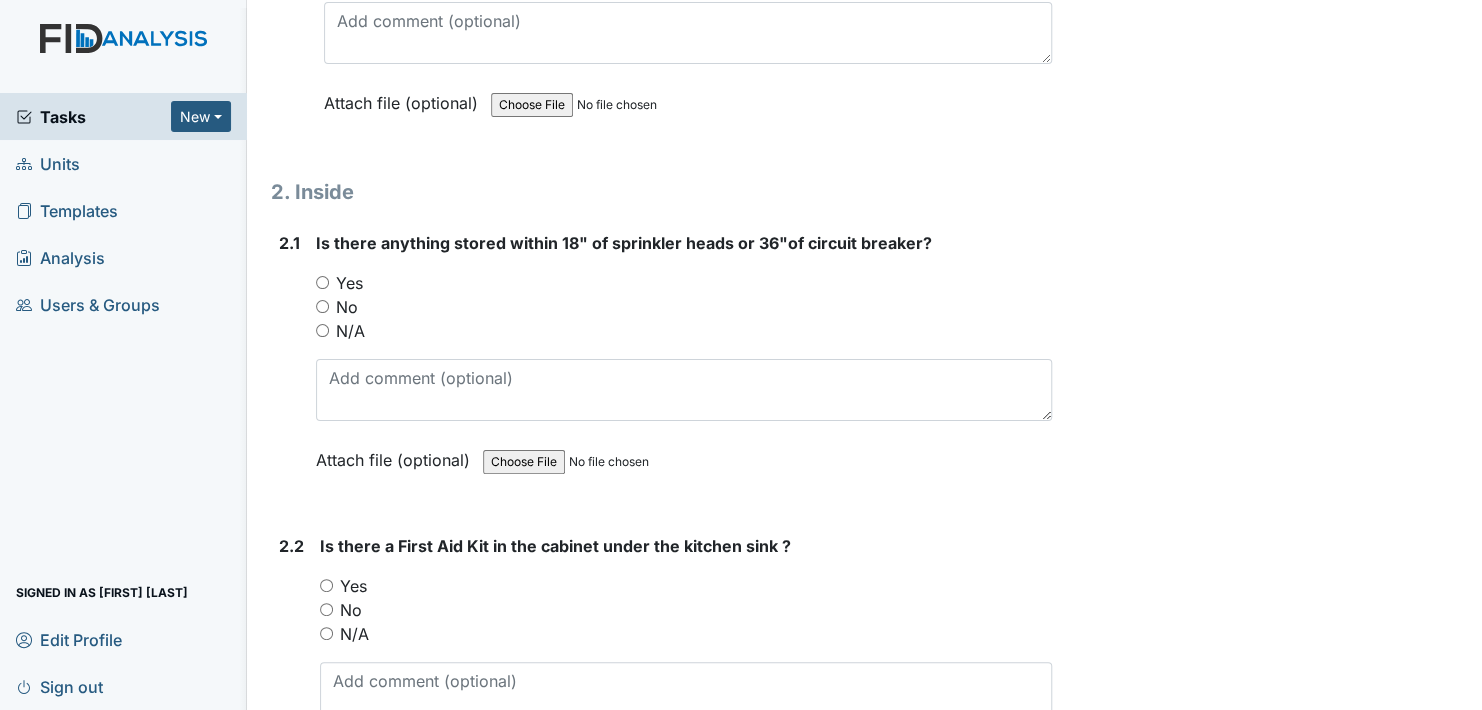 scroll, scrollTop: 3300, scrollLeft: 0, axis: vertical 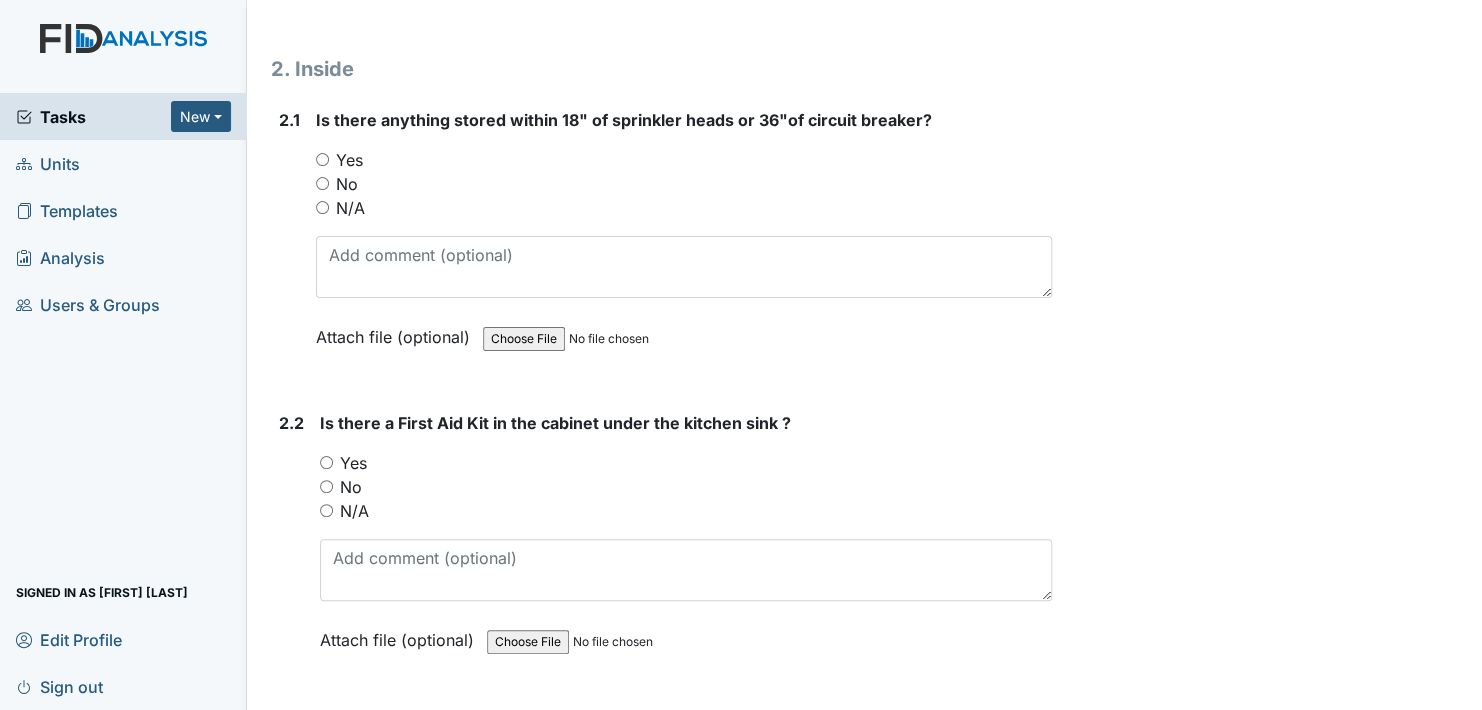 click on "N/A" at bounding box center (322, 207) 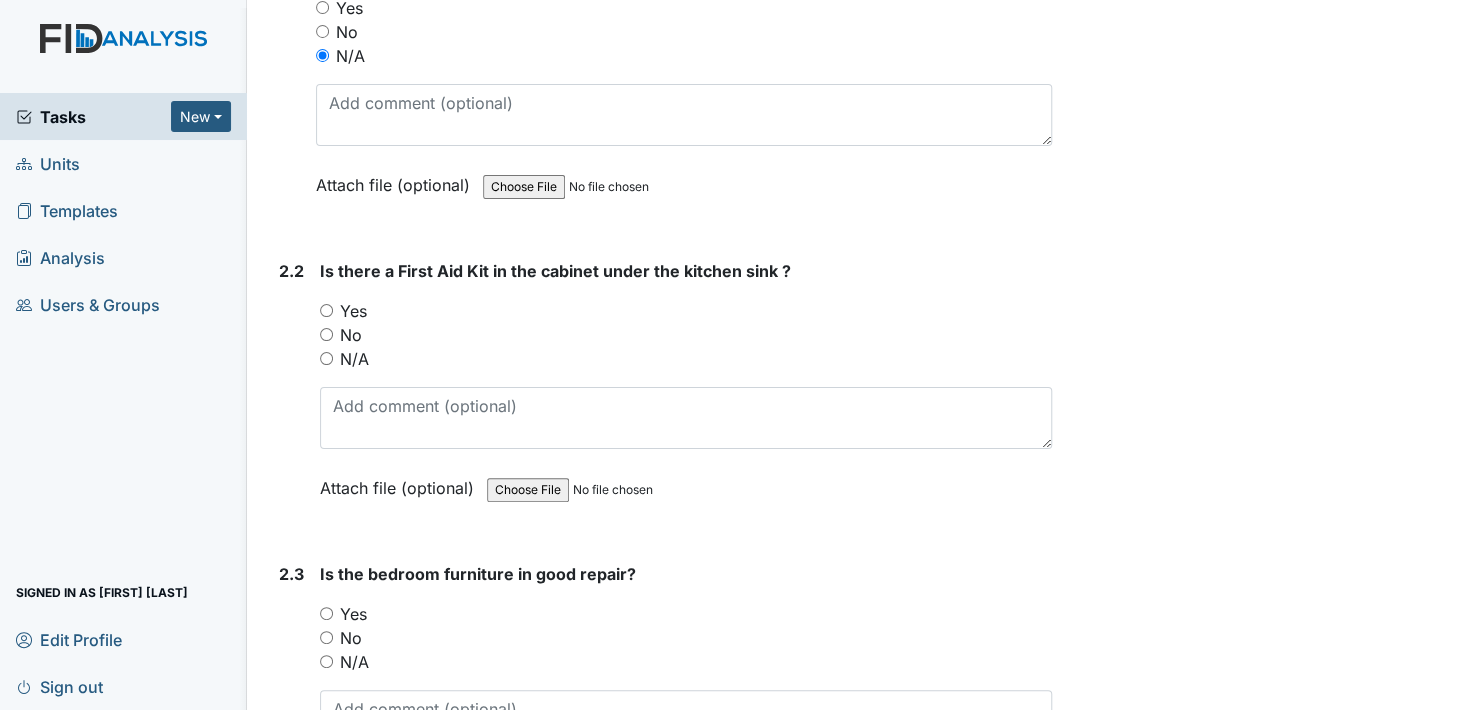 scroll, scrollTop: 3500, scrollLeft: 0, axis: vertical 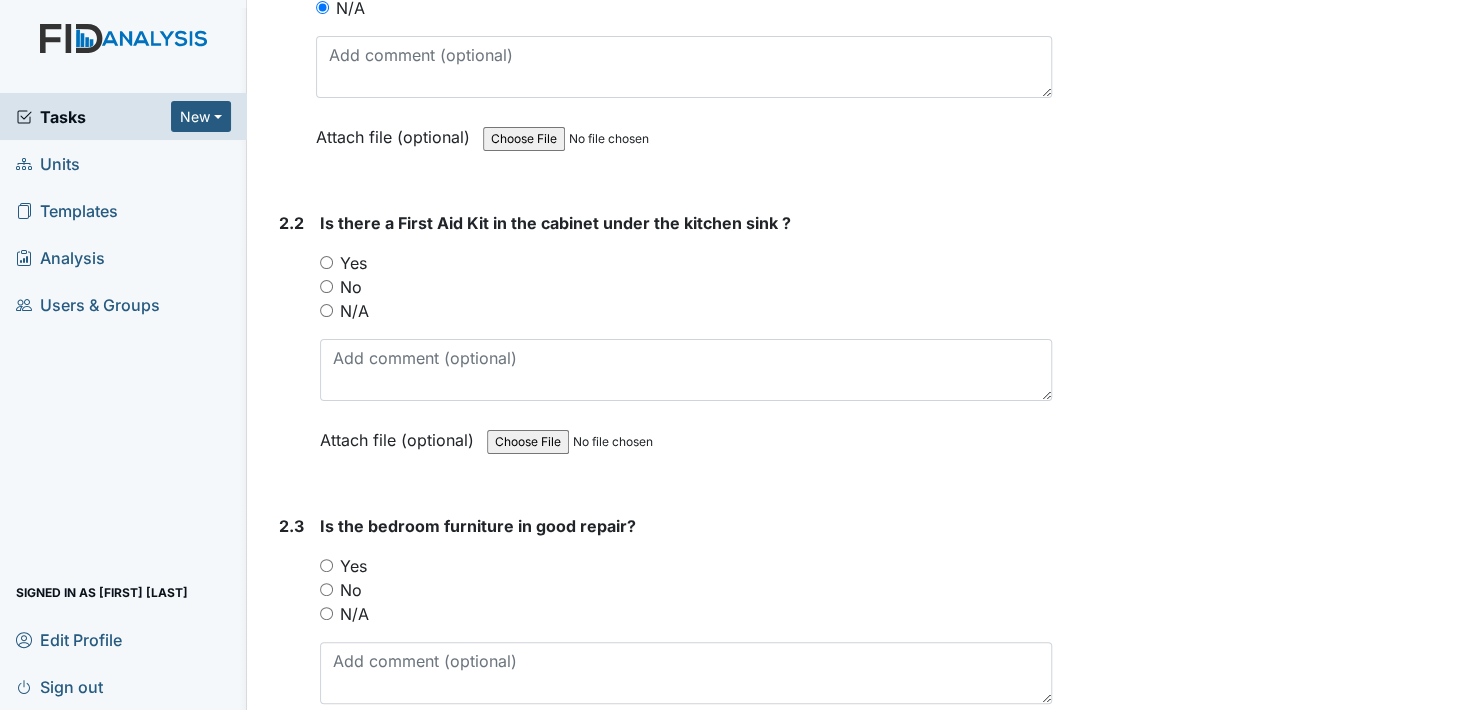 click on "Yes" at bounding box center [326, 262] 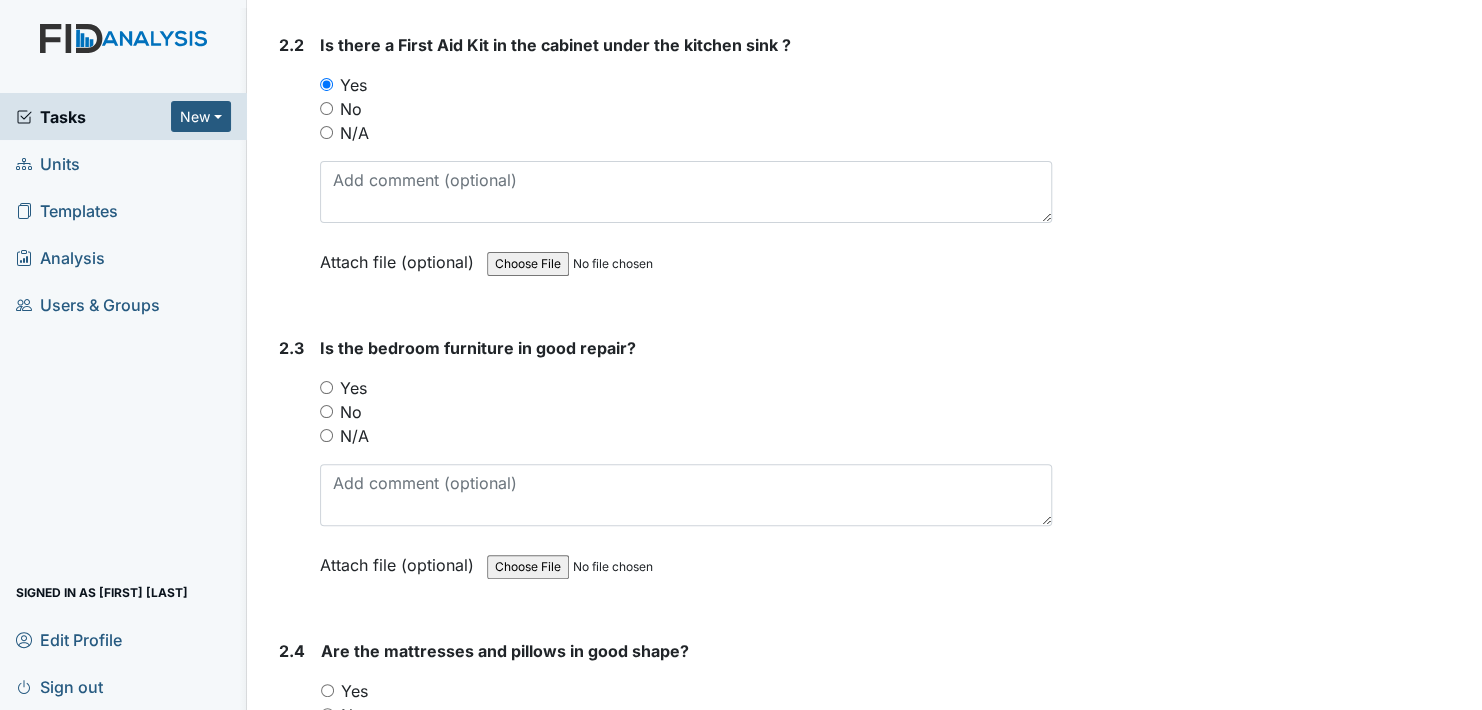 scroll, scrollTop: 3800, scrollLeft: 0, axis: vertical 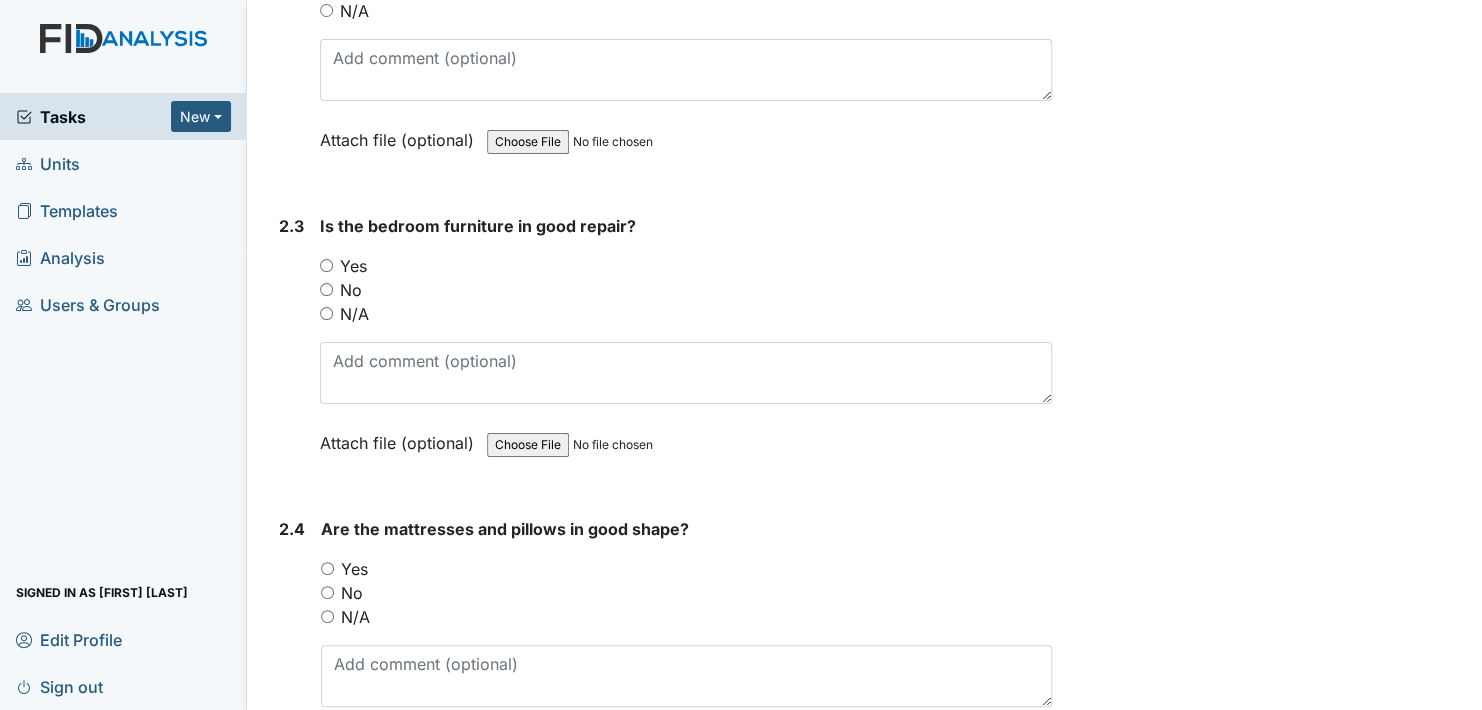 click on "Yes" at bounding box center (326, 265) 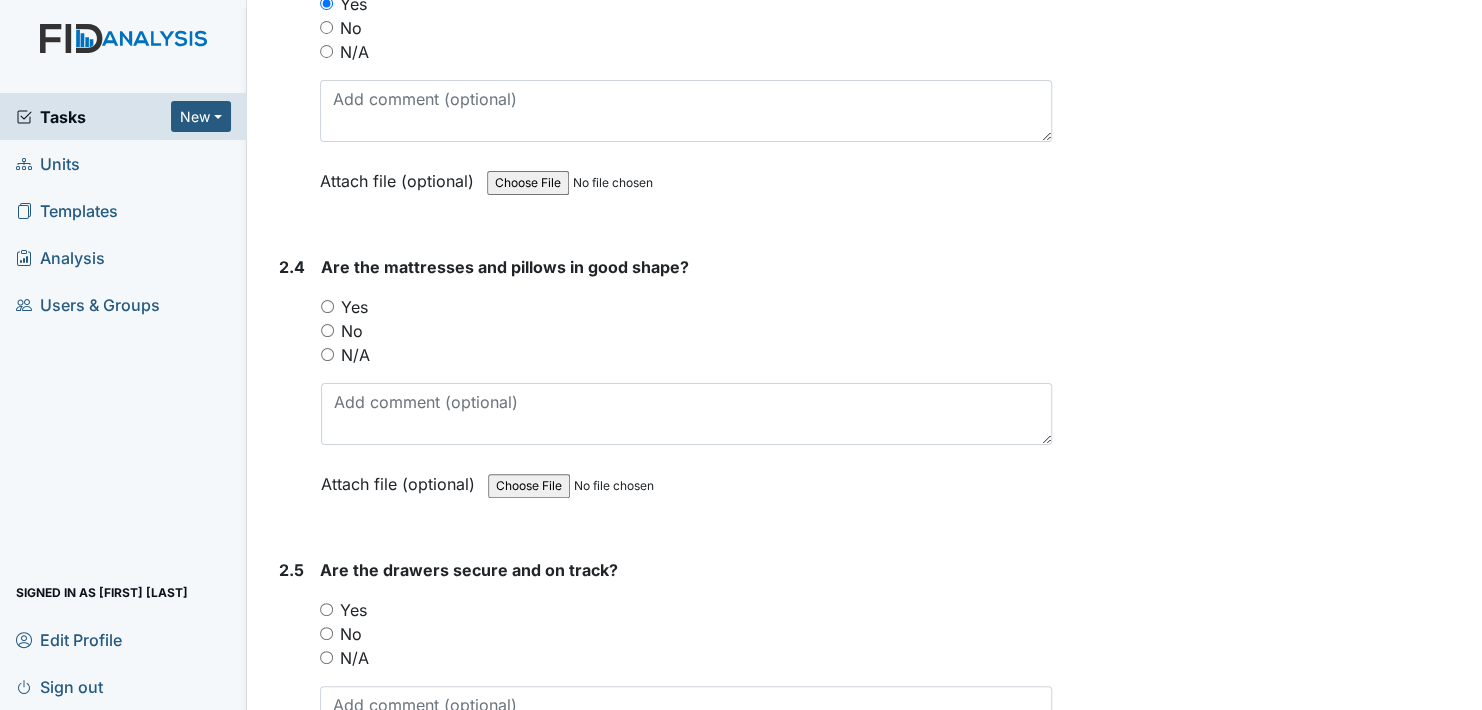 scroll, scrollTop: 4100, scrollLeft: 0, axis: vertical 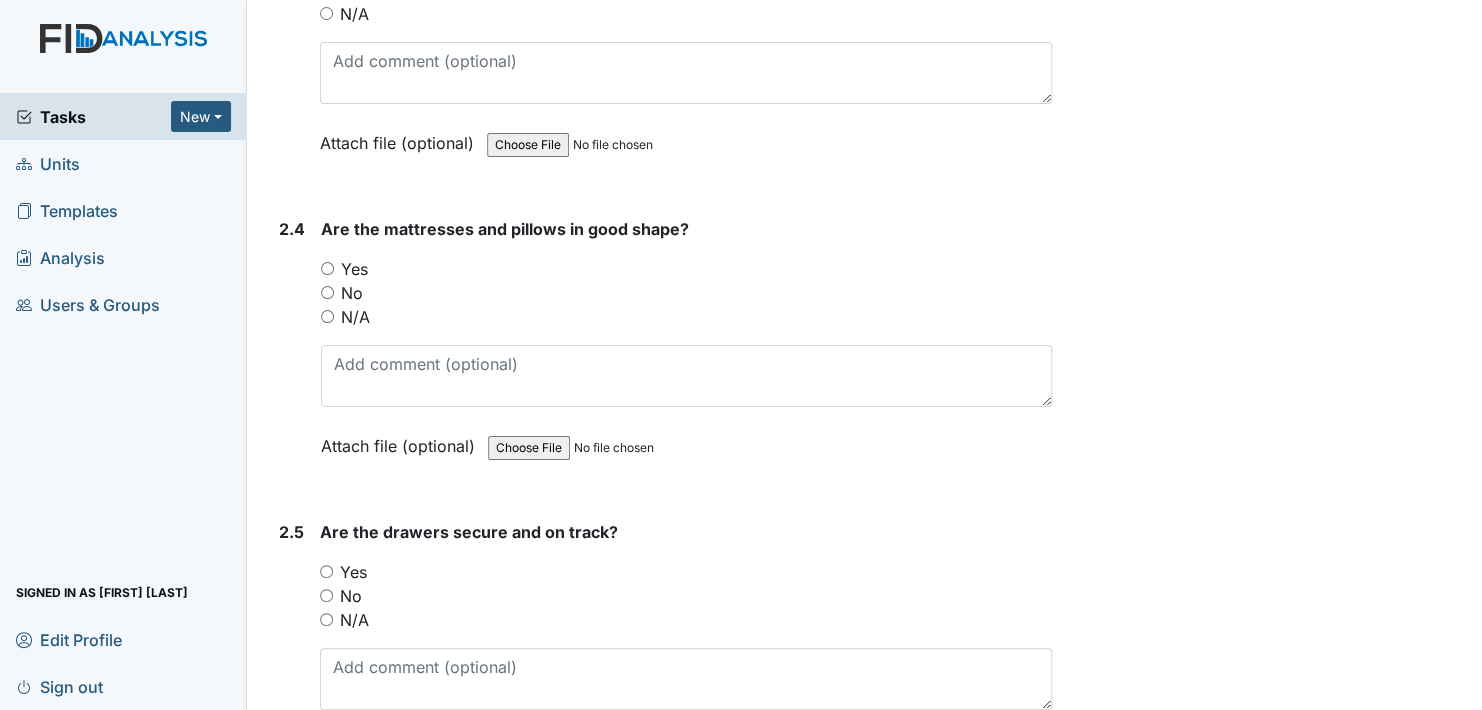 click on "Yes" at bounding box center [327, 268] 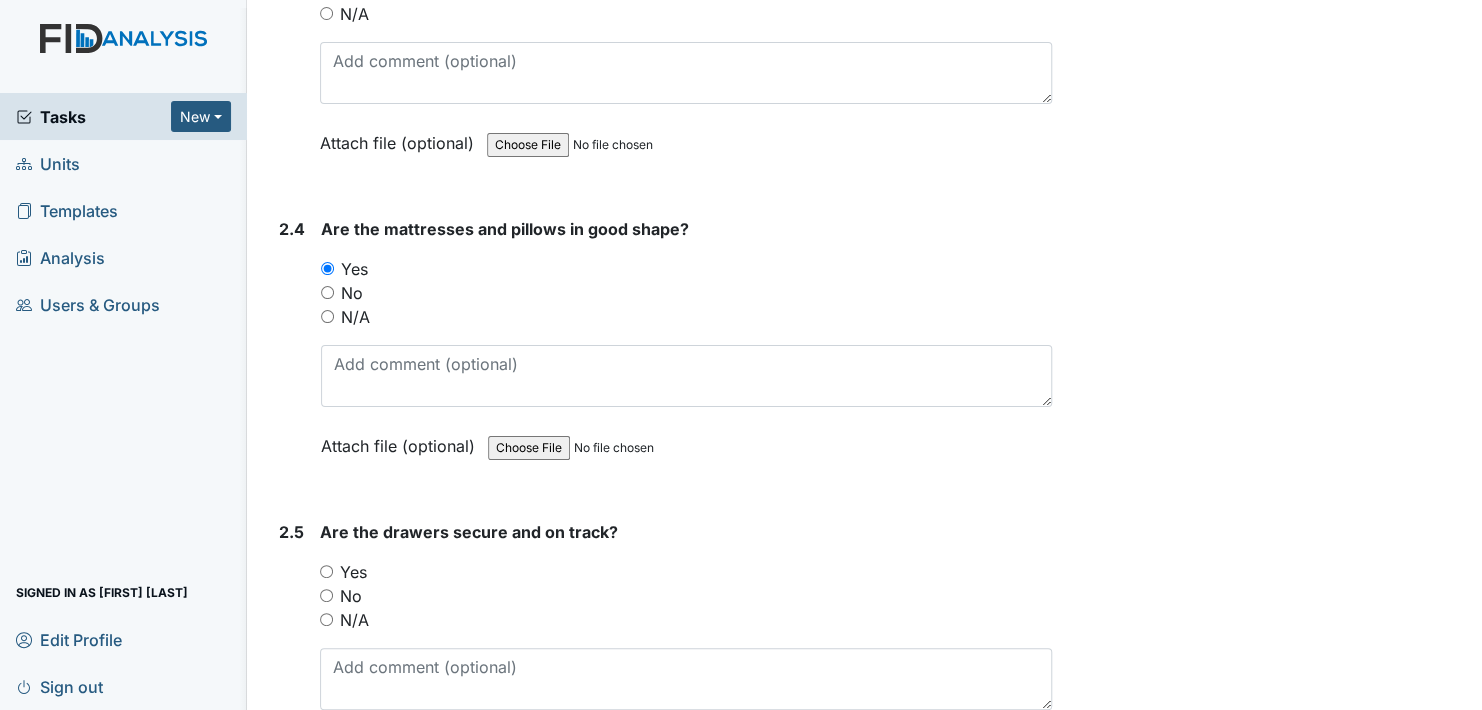 click on "Yes" at bounding box center (326, 571) 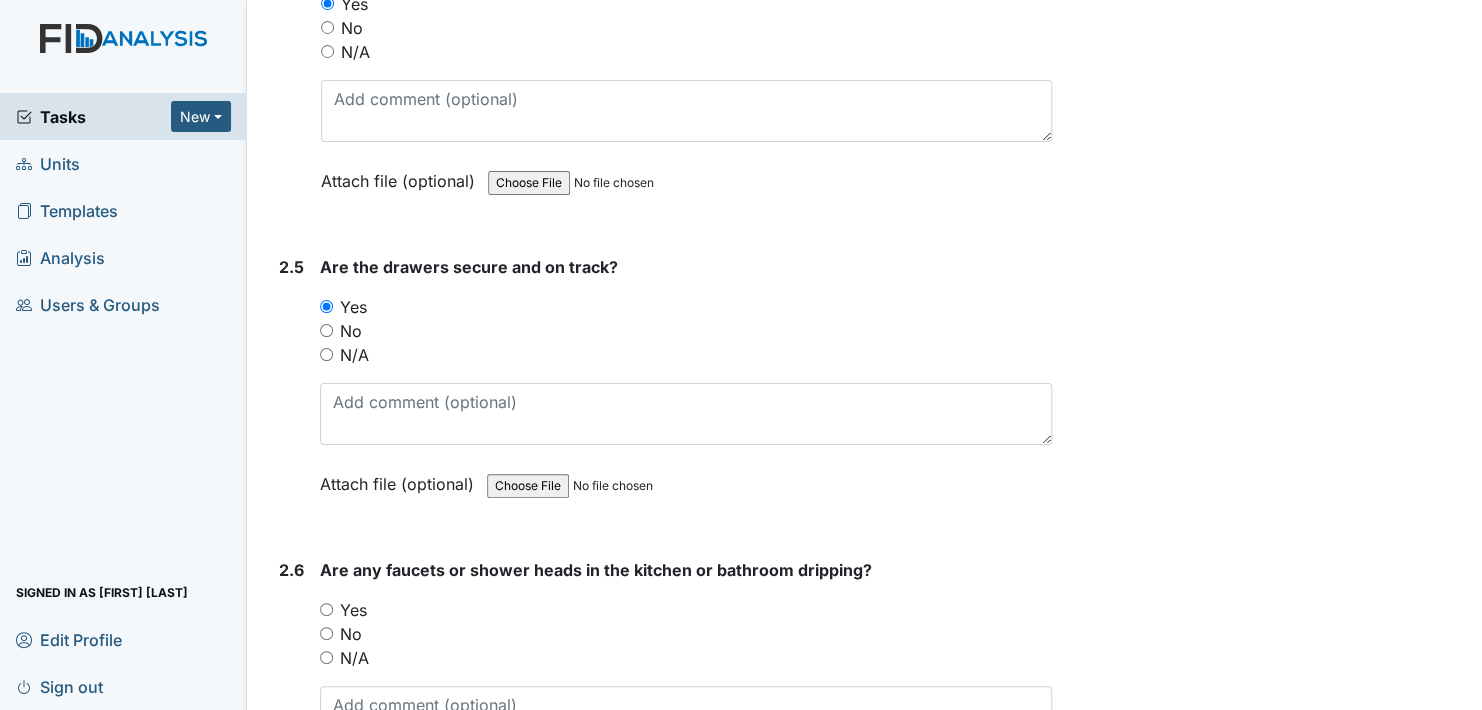 scroll, scrollTop: 4400, scrollLeft: 0, axis: vertical 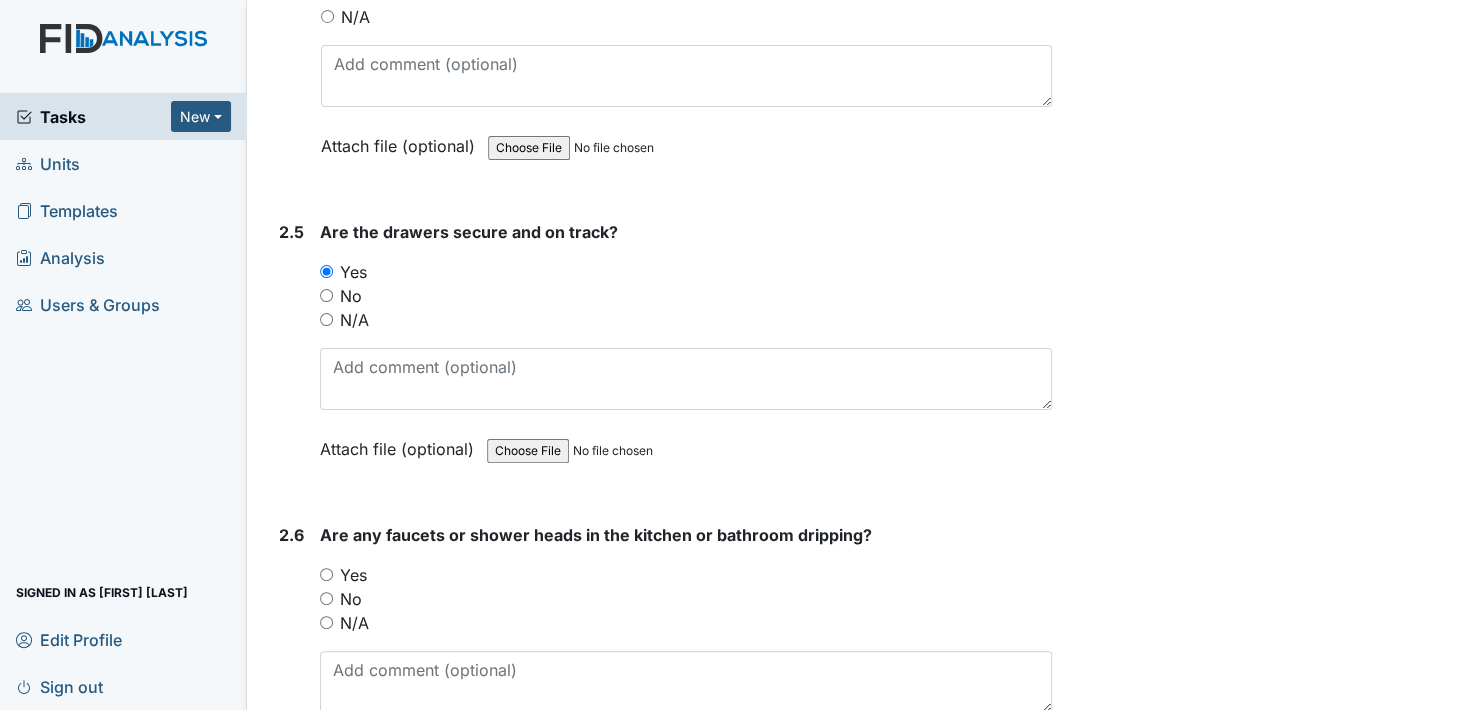 click on "No" at bounding box center [326, 598] 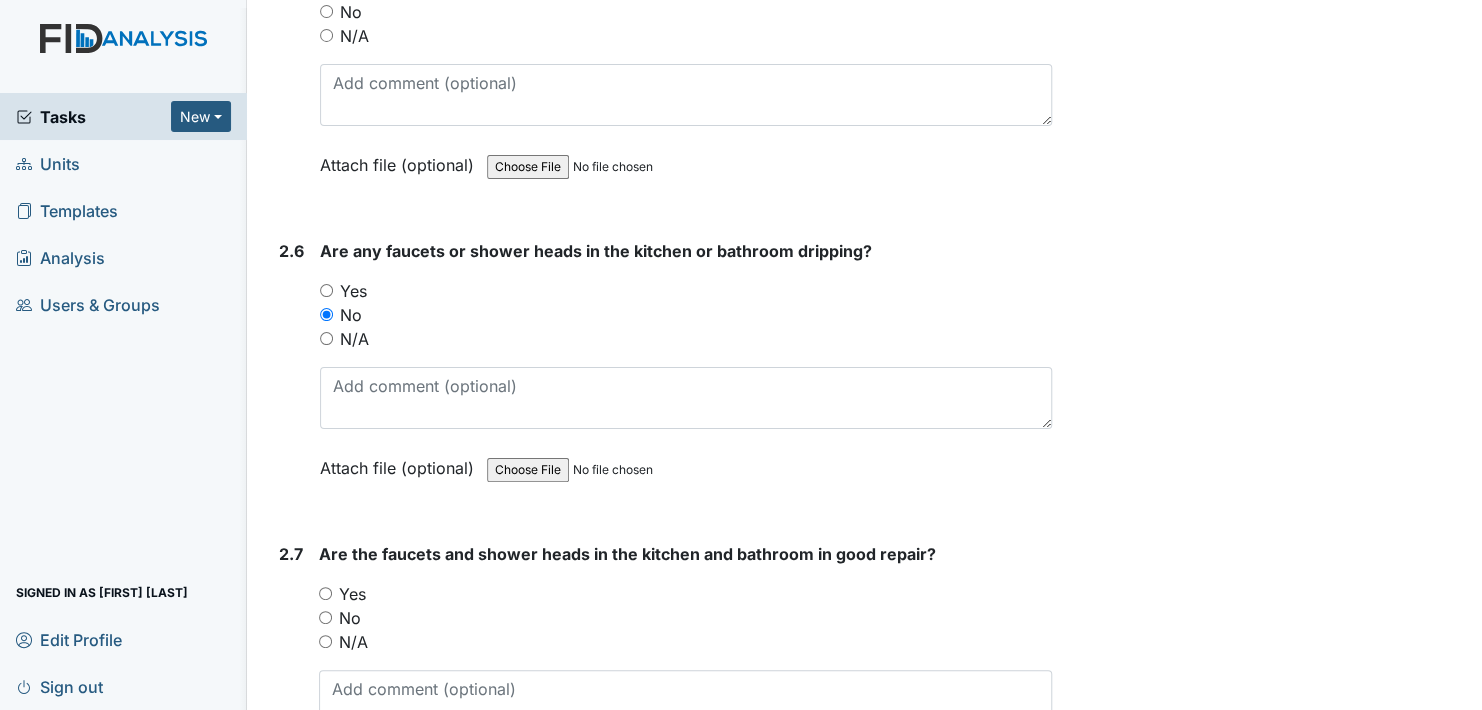 scroll, scrollTop: 4700, scrollLeft: 0, axis: vertical 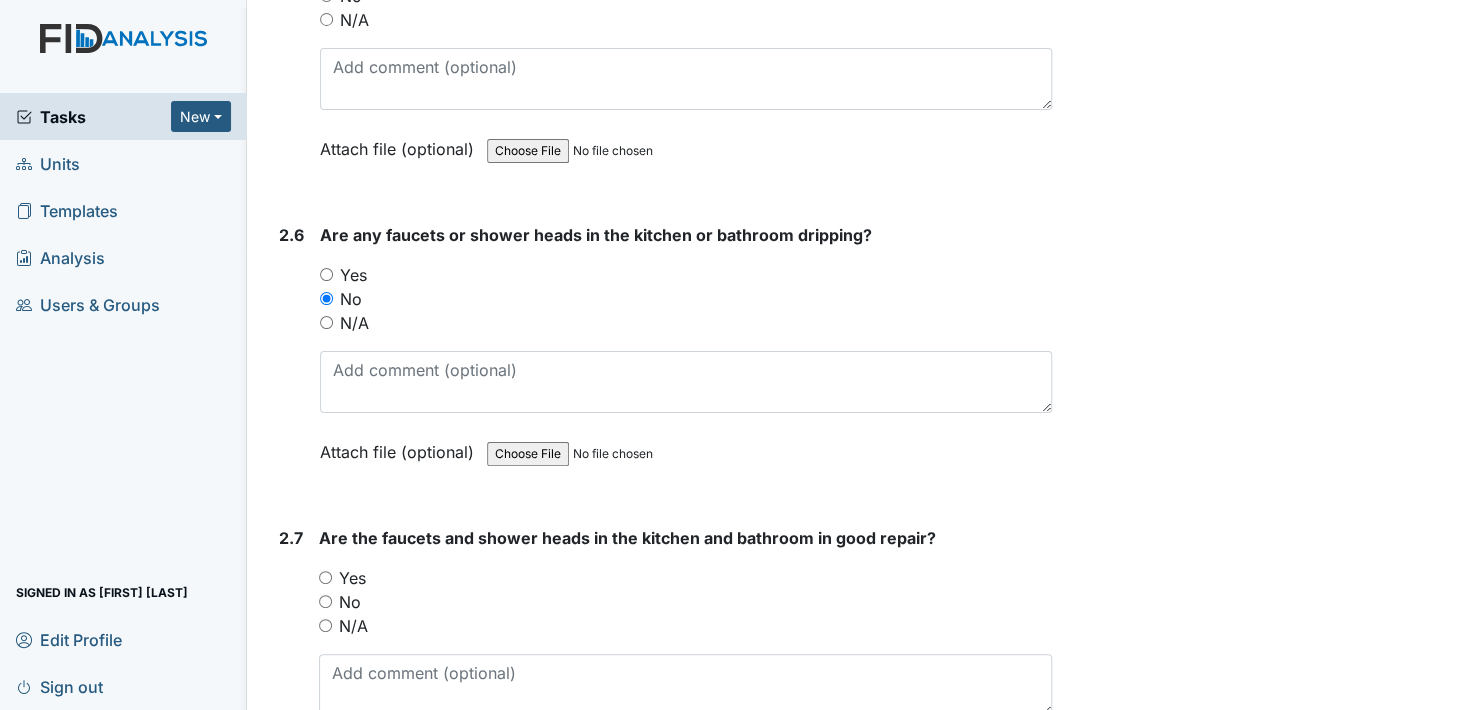 click on "Yes" at bounding box center [325, 577] 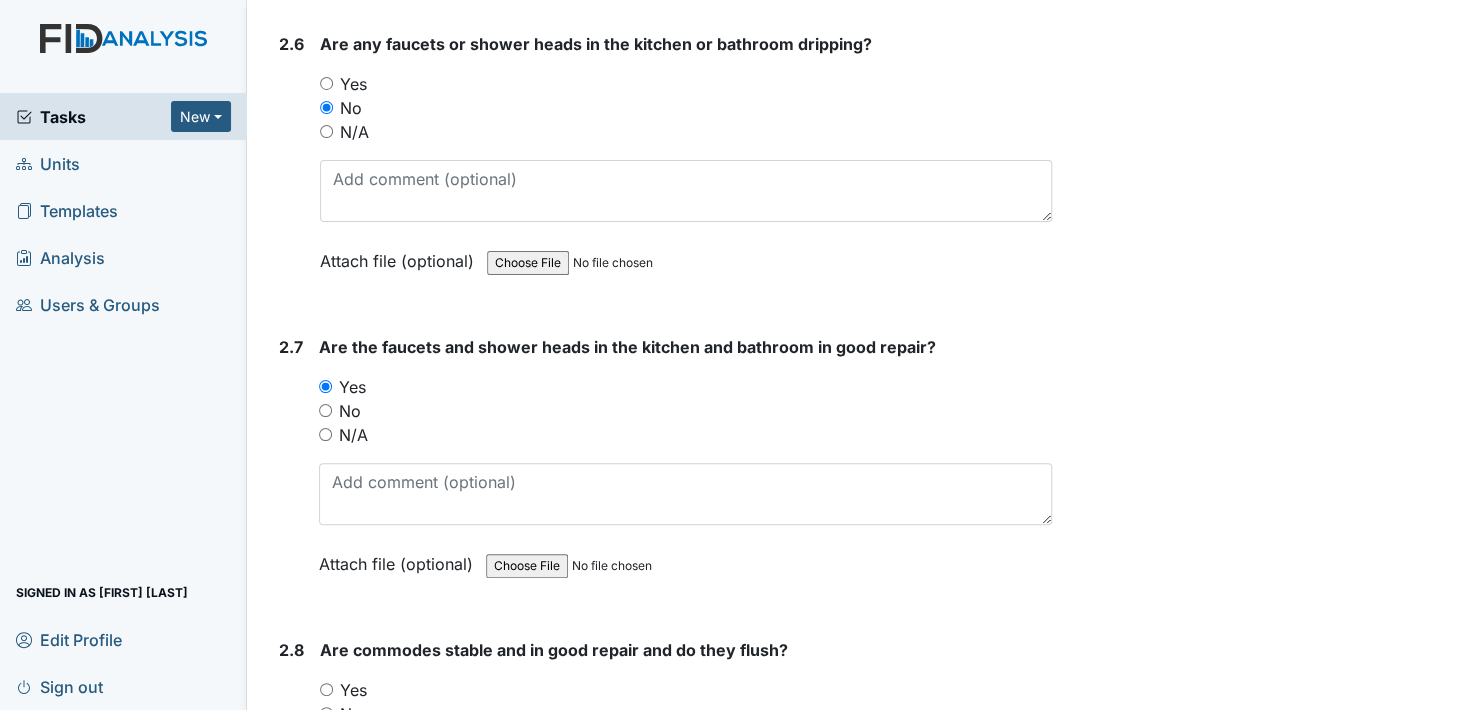 scroll, scrollTop: 5000, scrollLeft: 0, axis: vertical 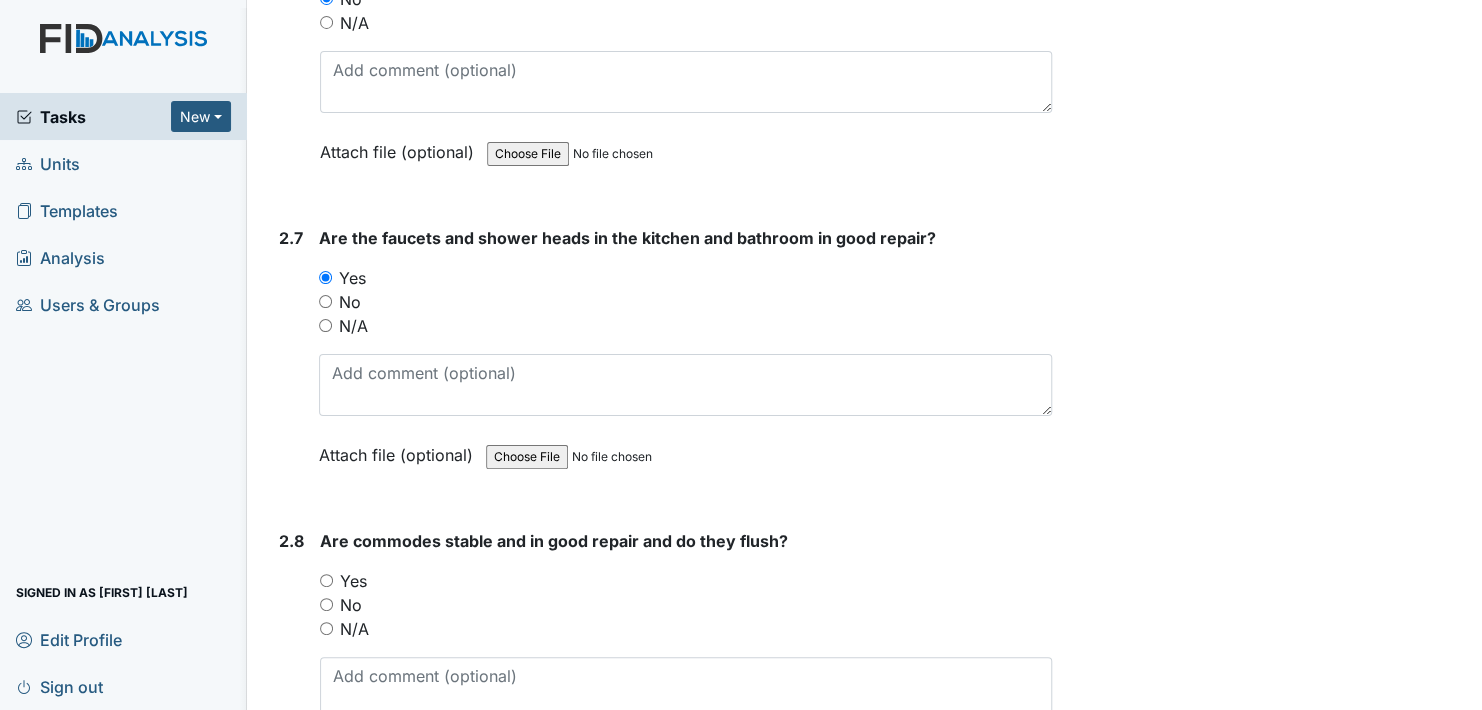 click on "Yes" at bounding box center [326, 580] 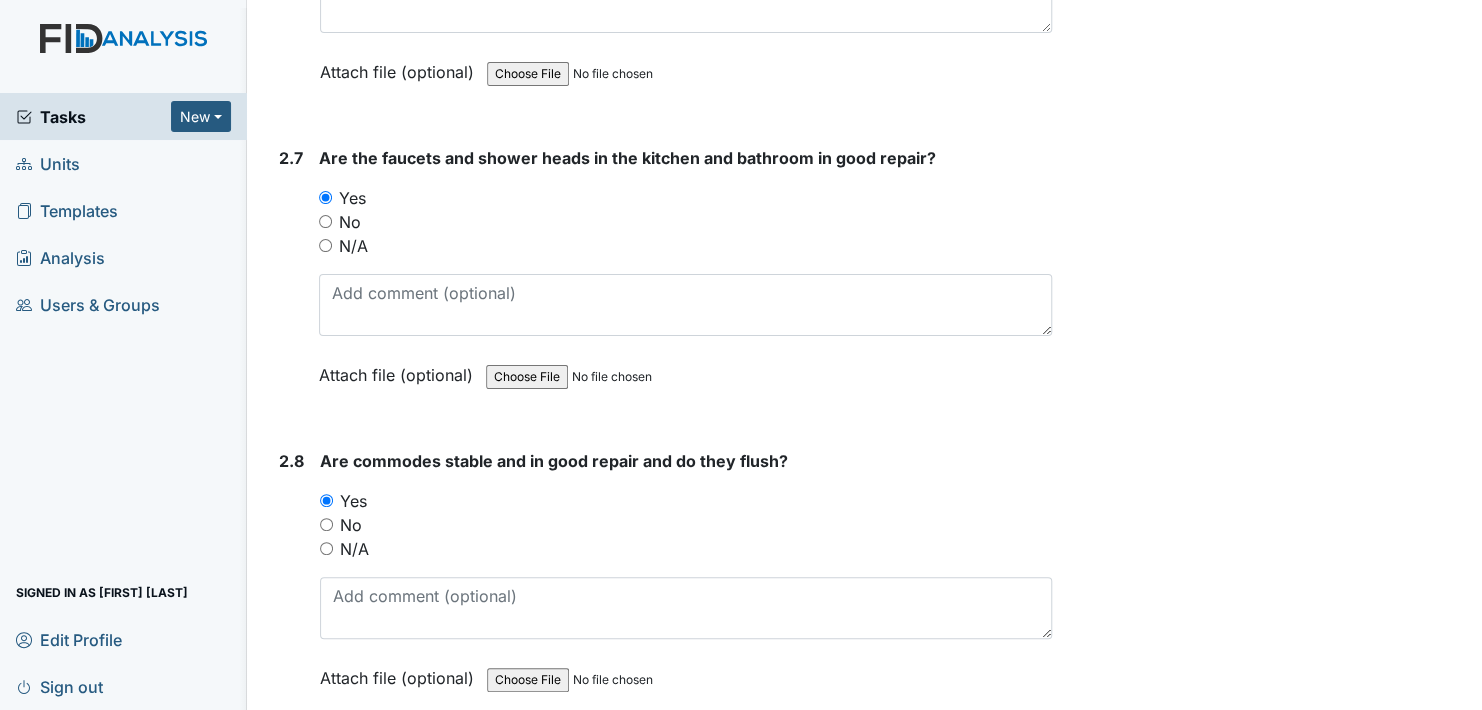 scroll, scrollTop: 5400, scrollLeft: 0, axis: vertical 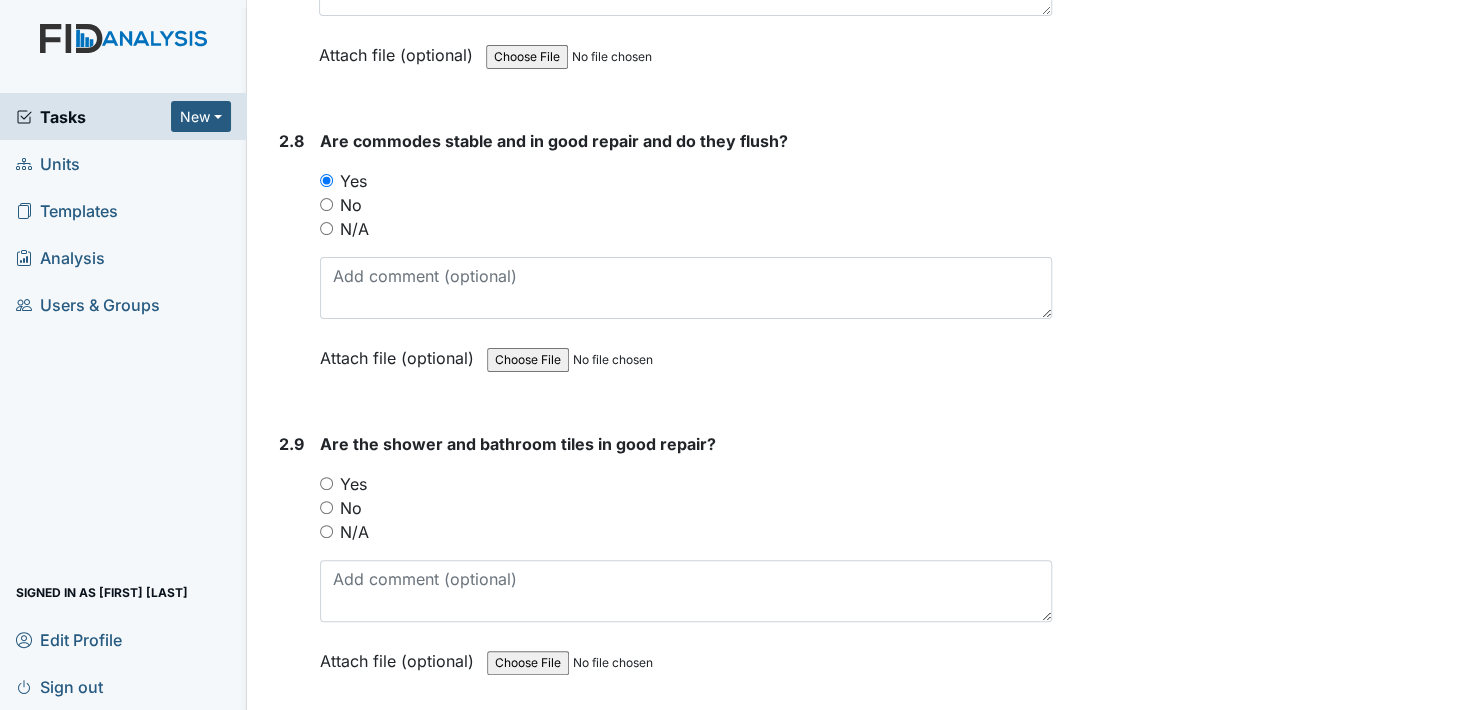click on "Yes" at bounding box center [326, 483] 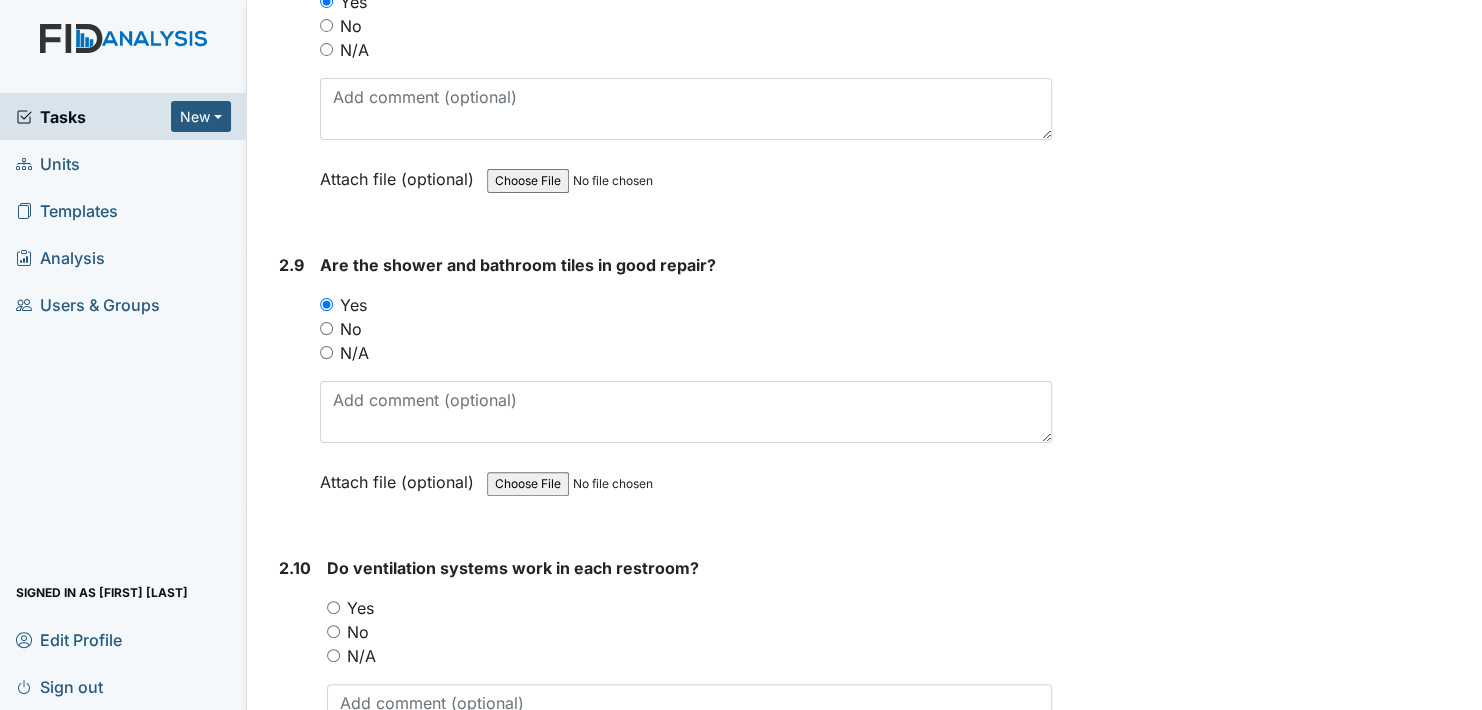 scroll, scrollTop: 5700, scrollLeft: 0, axis: vertical 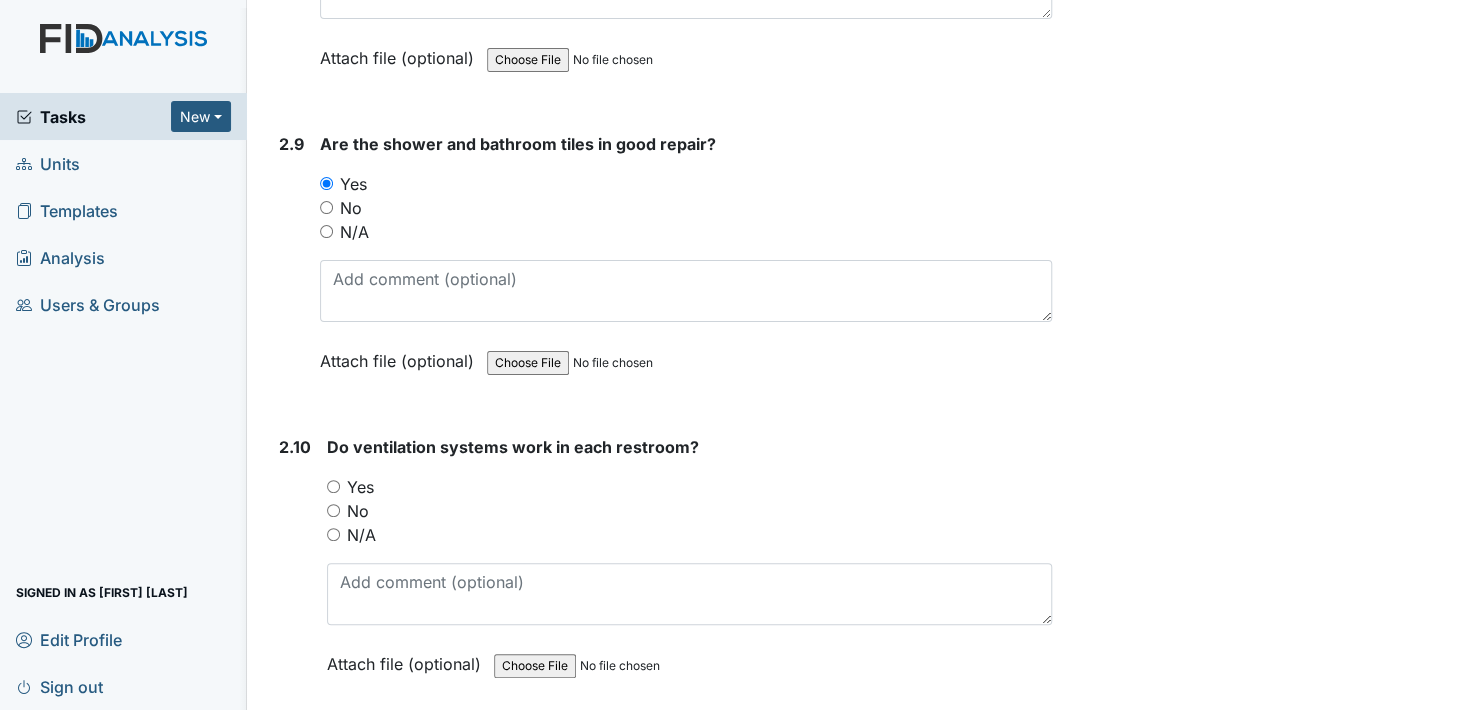 click on "Yes" at bounding box center [333, 486] 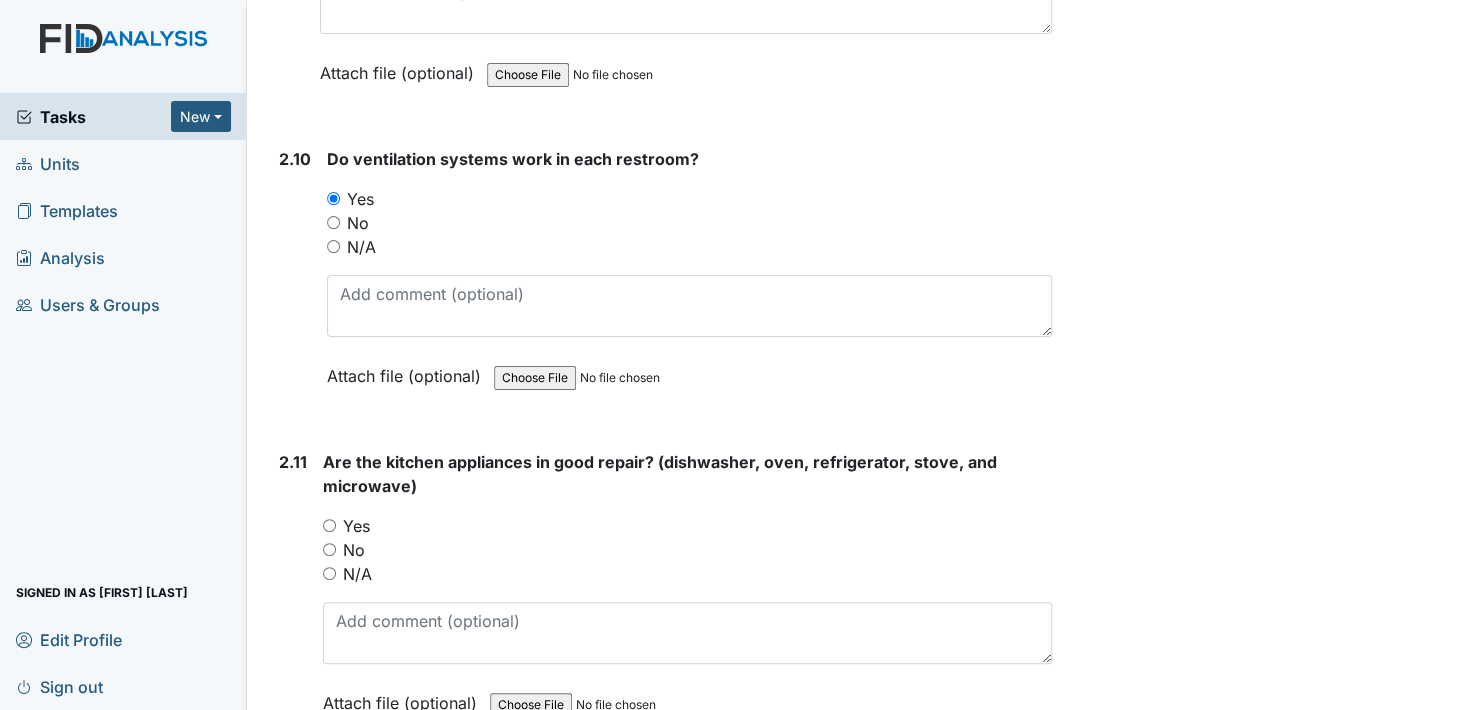scroll, scrollTop: 6000, scrollLeft: 0, axis: vertical 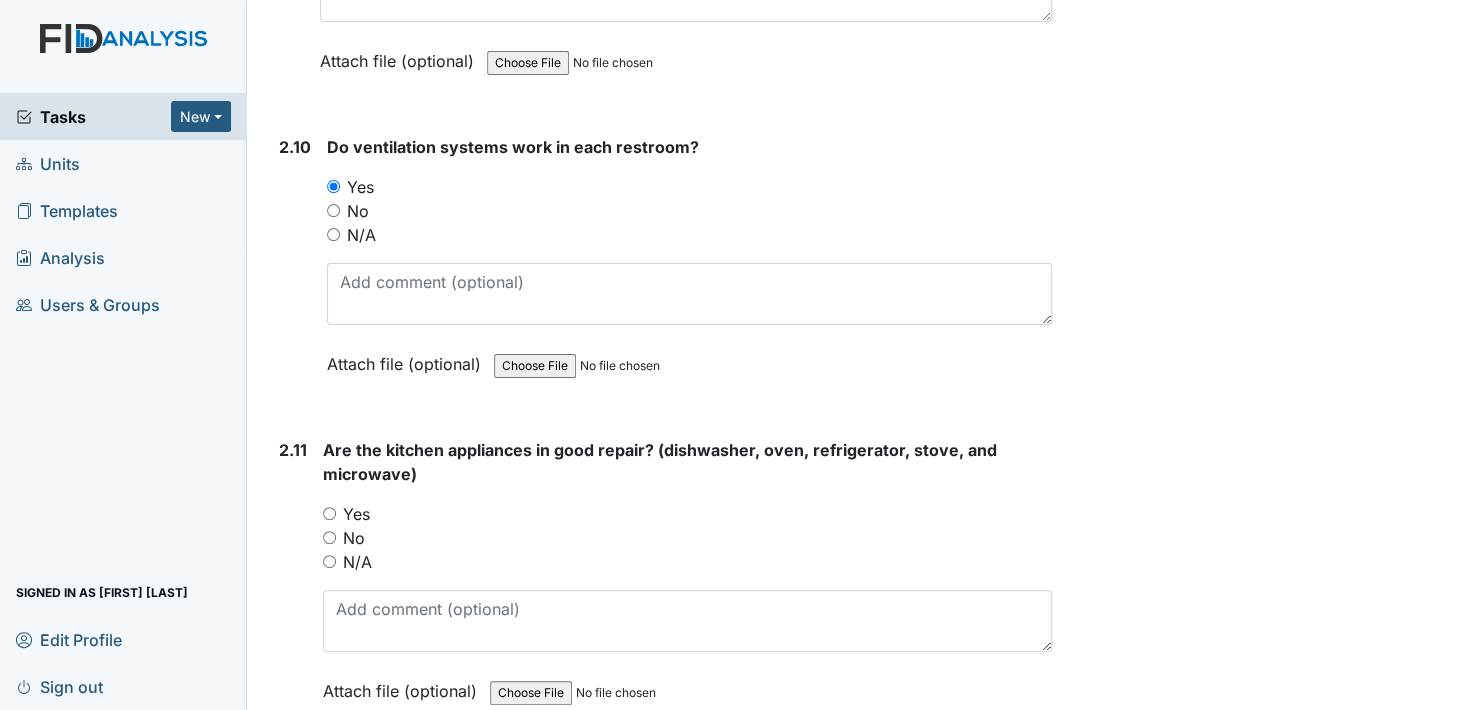 click on "Yes" at bounding box center (329, 513) 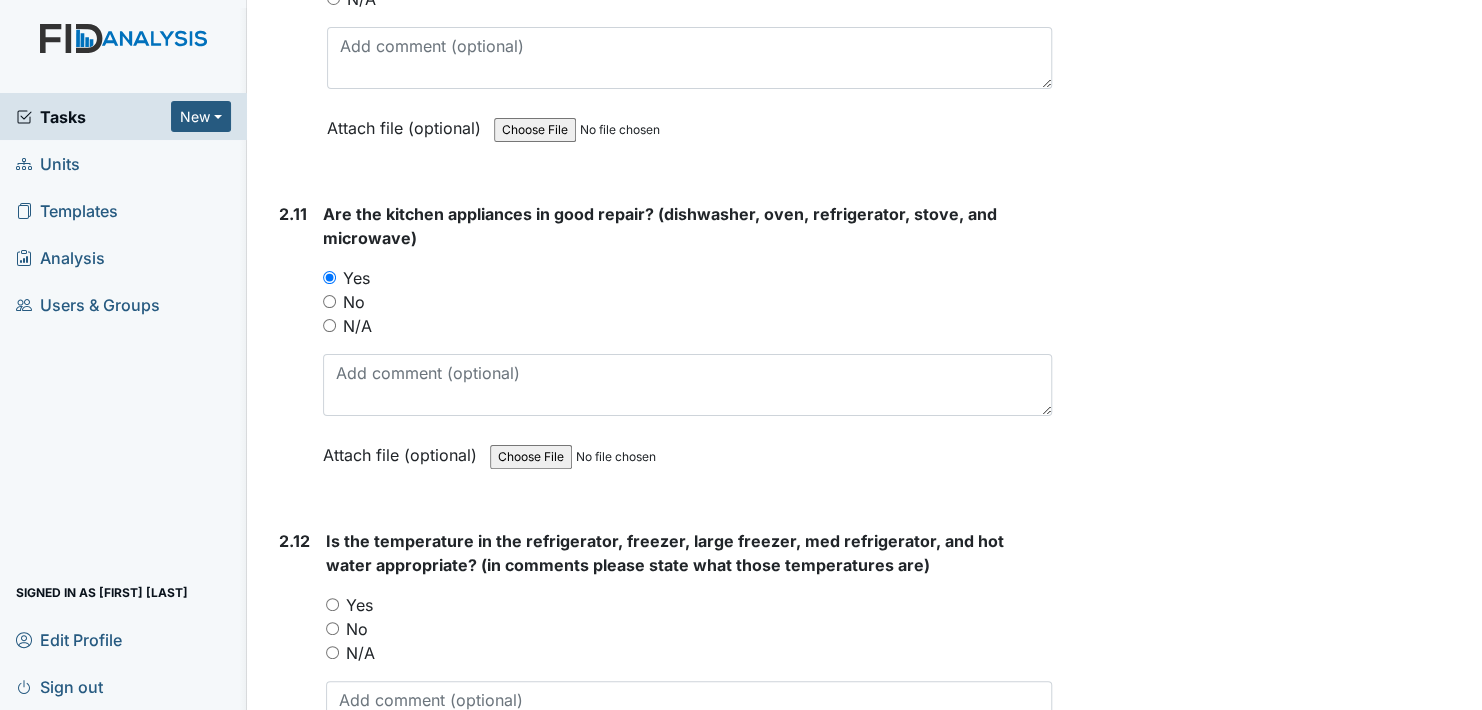 scroll, scrollTop: 6300, scrollLeft: 0, axis: vertical 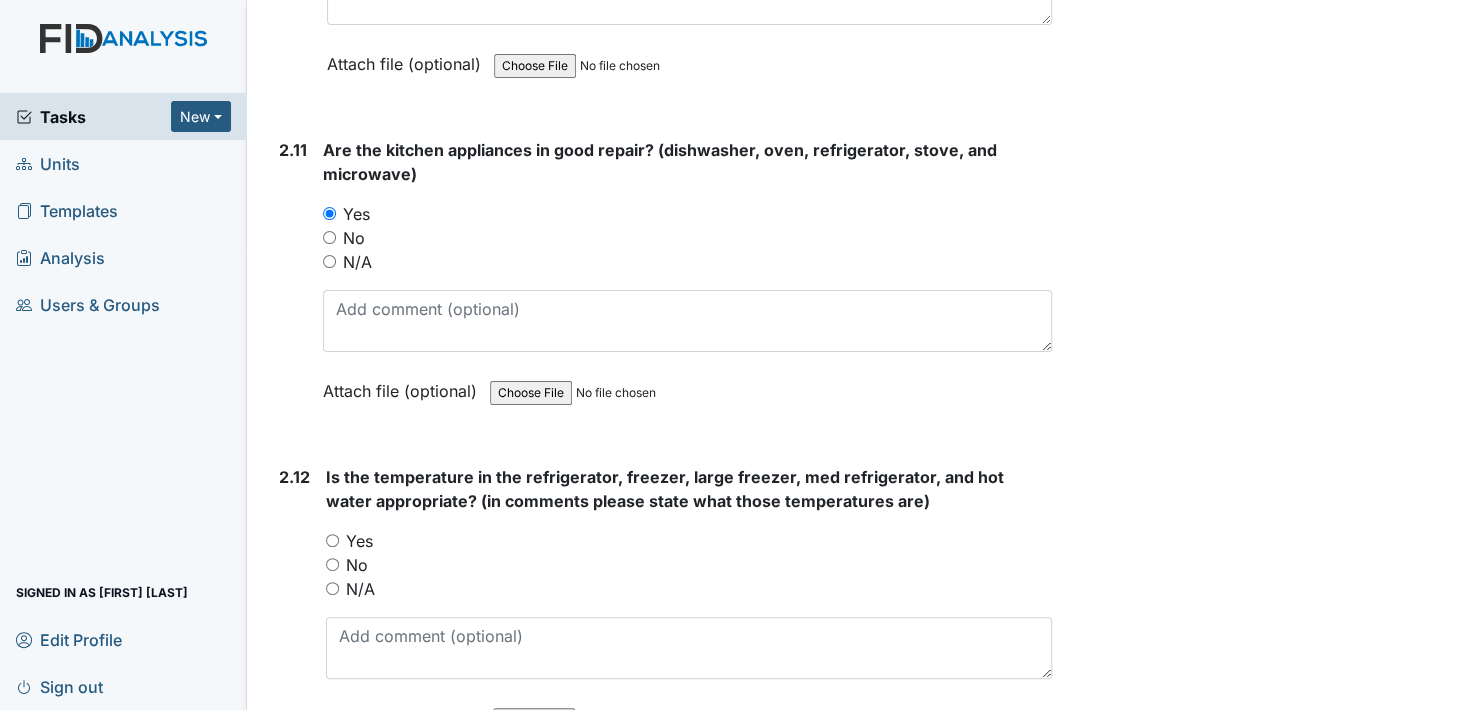 click on "Yes" at bounding box center (332, 540) 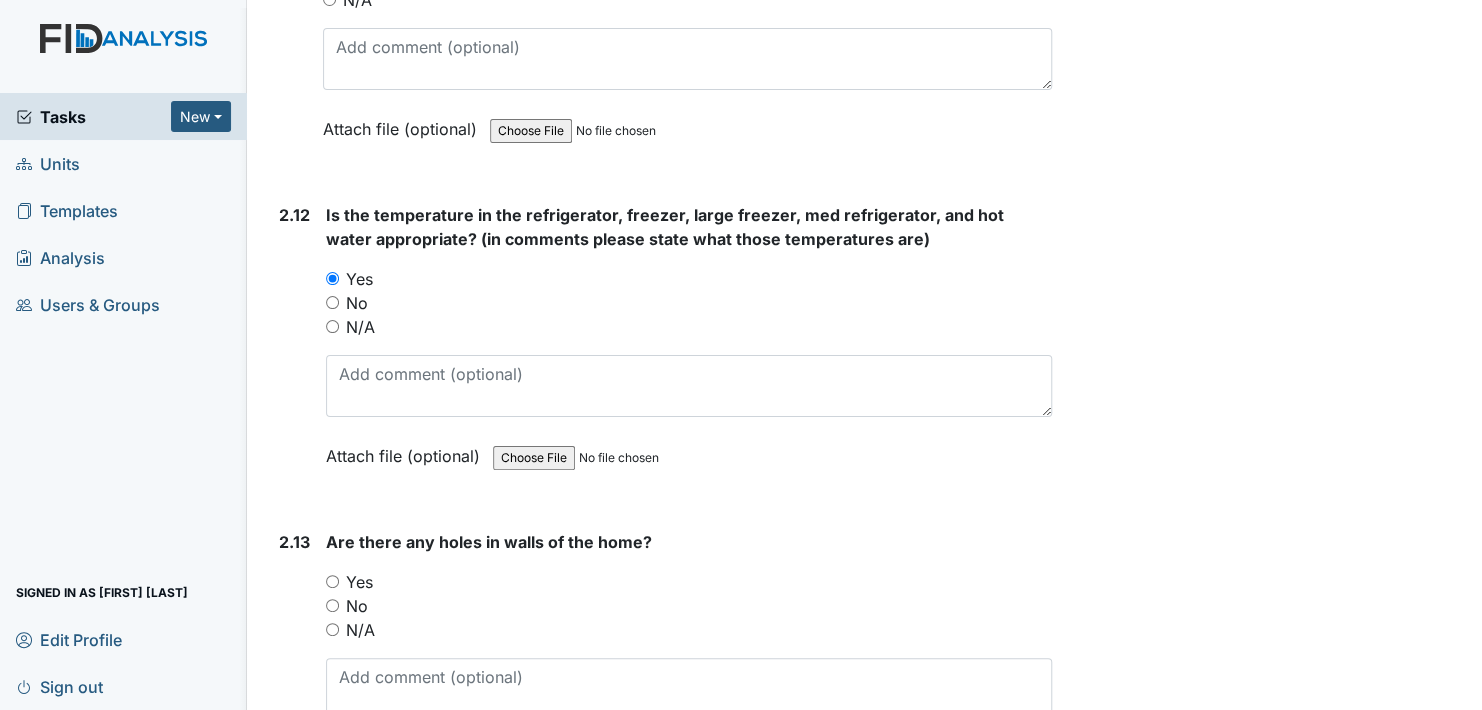 scroll, scrollTop: 6600, scrollLeft: 0, axis: vertical 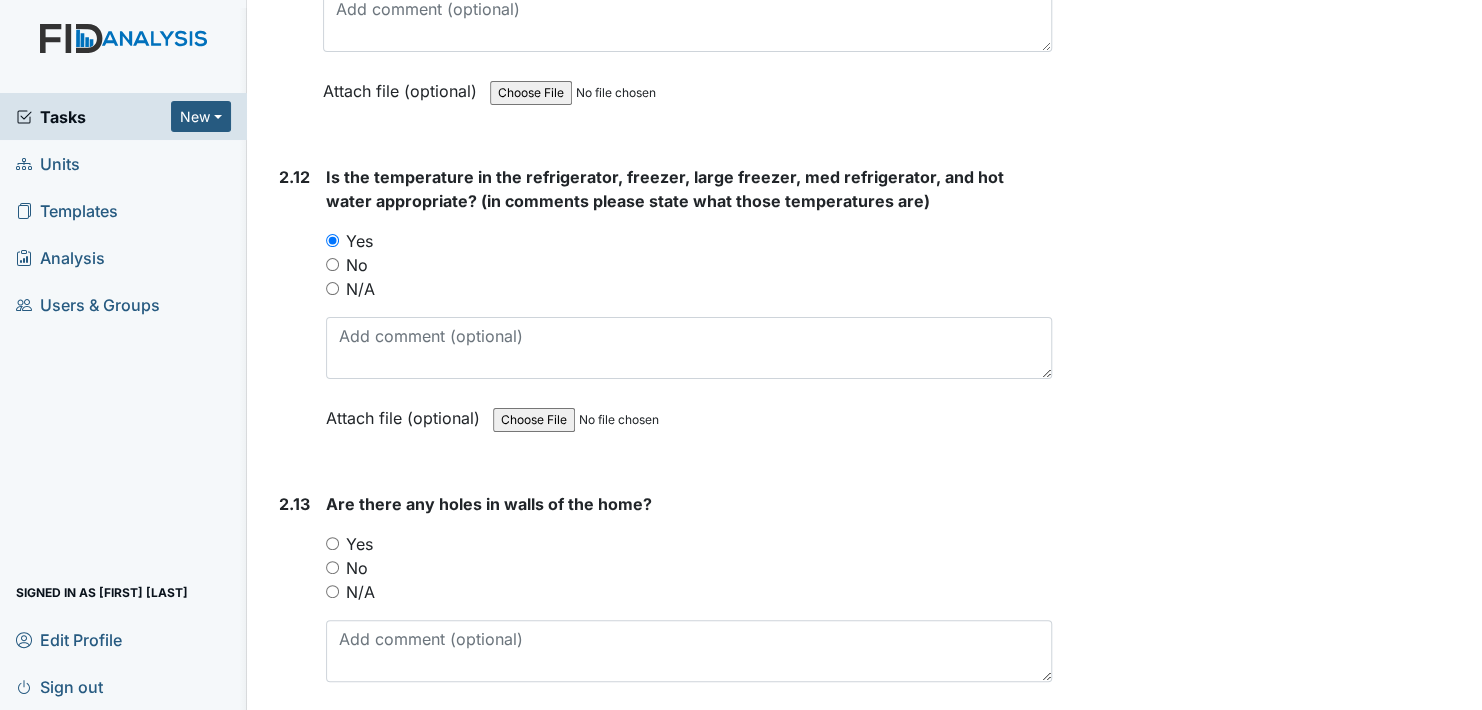 click on "No" at bounding box center [332, 567] 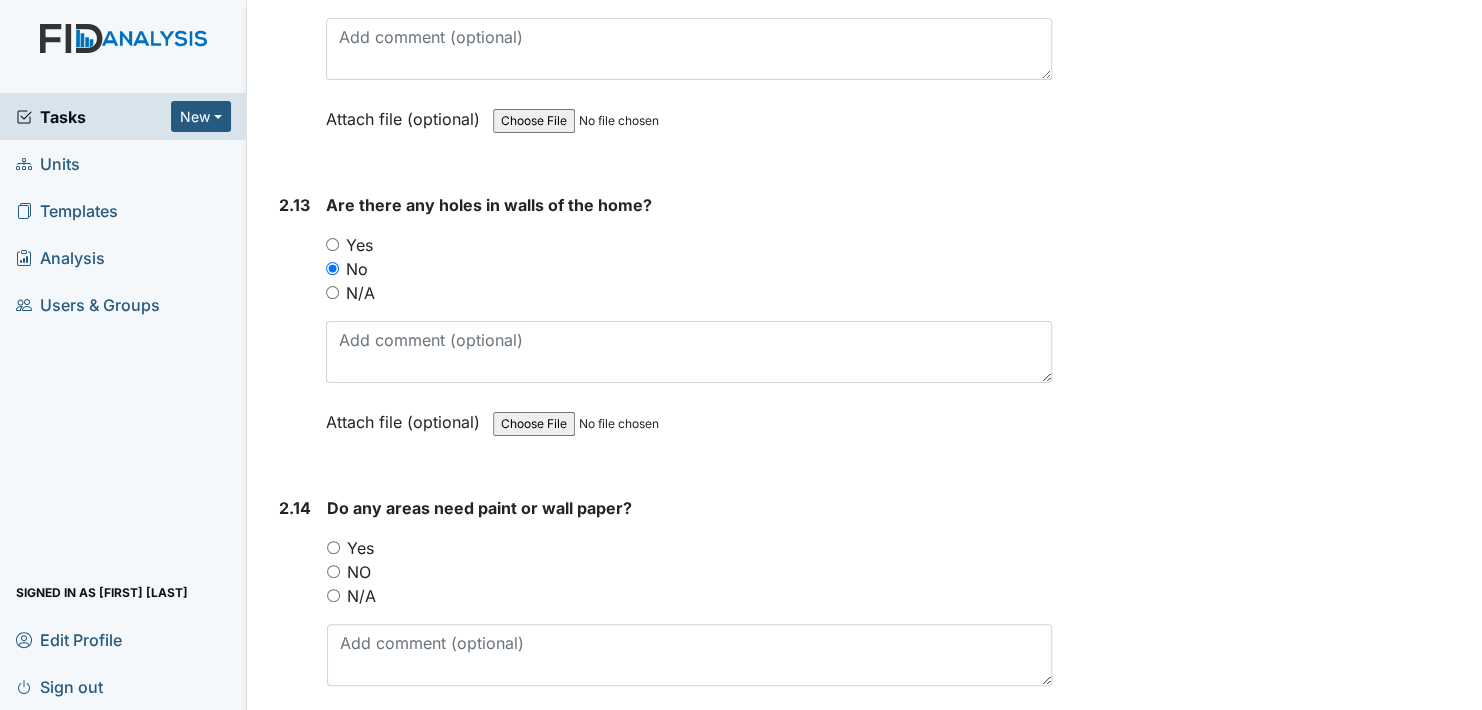 scroll, scrollTop: 6900, scrollLeft: 0, axis: vertical 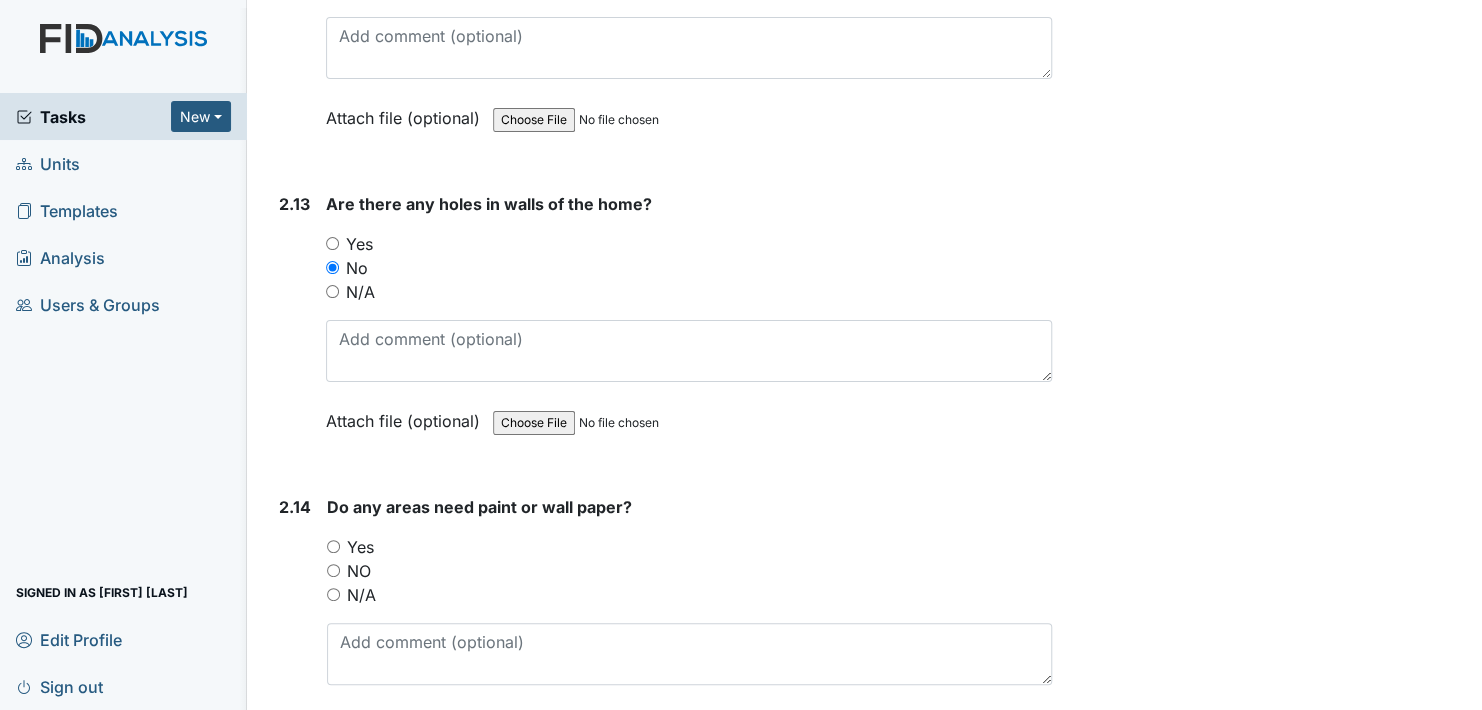 click on "NO" at bounding box center [333, 570] 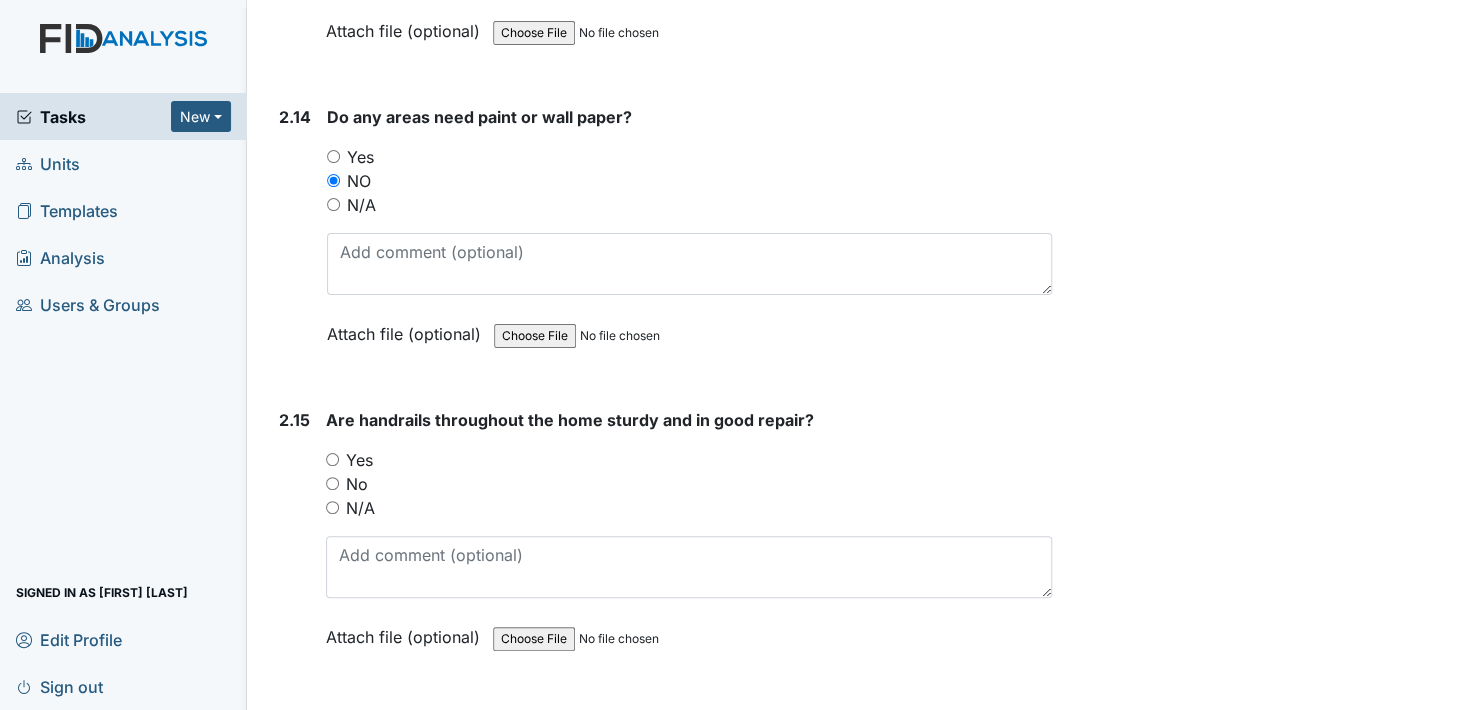 scroll, scrollTop: 7300, scrollLeft: 0, axis: vertical 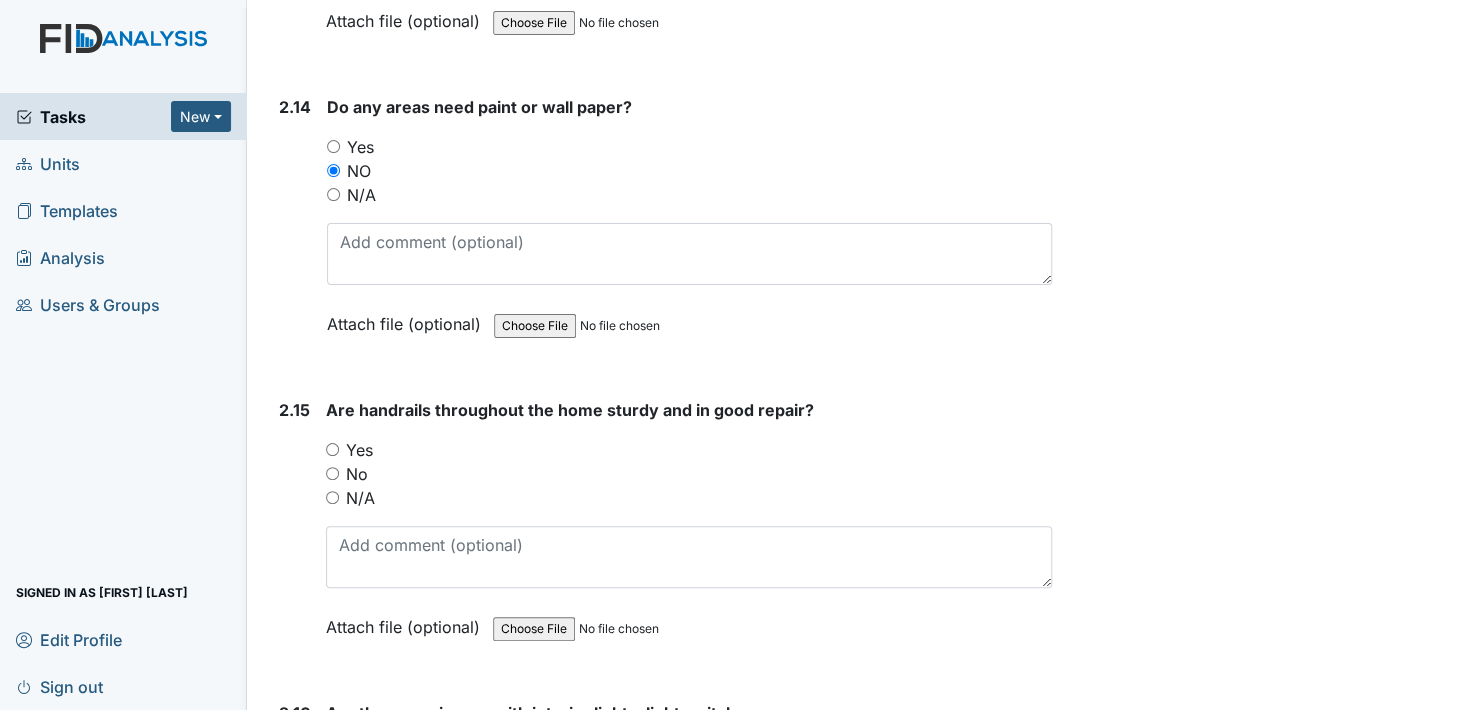 click on "N/A" at bounding box center [332, 497] 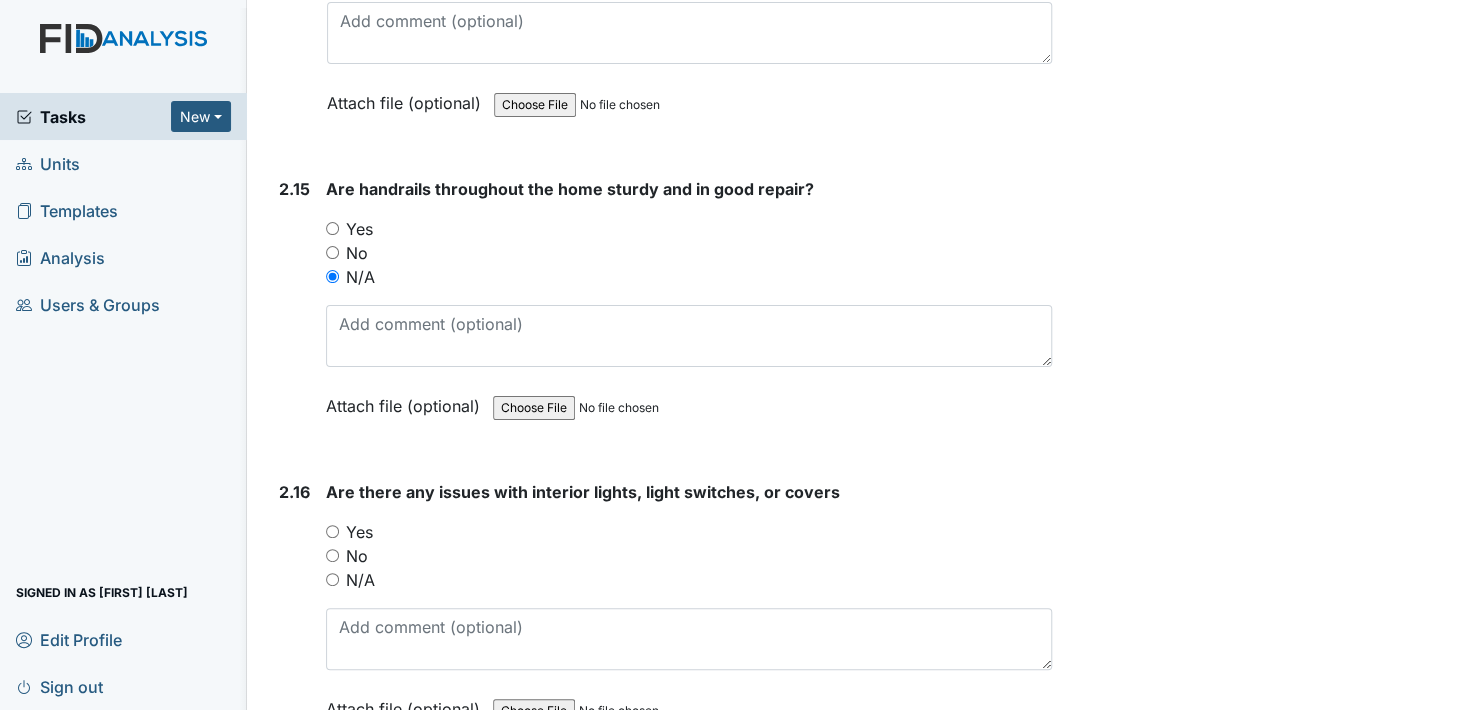 scroll, scrollTop: 7600, scrollLeft: 0, axis: vertical 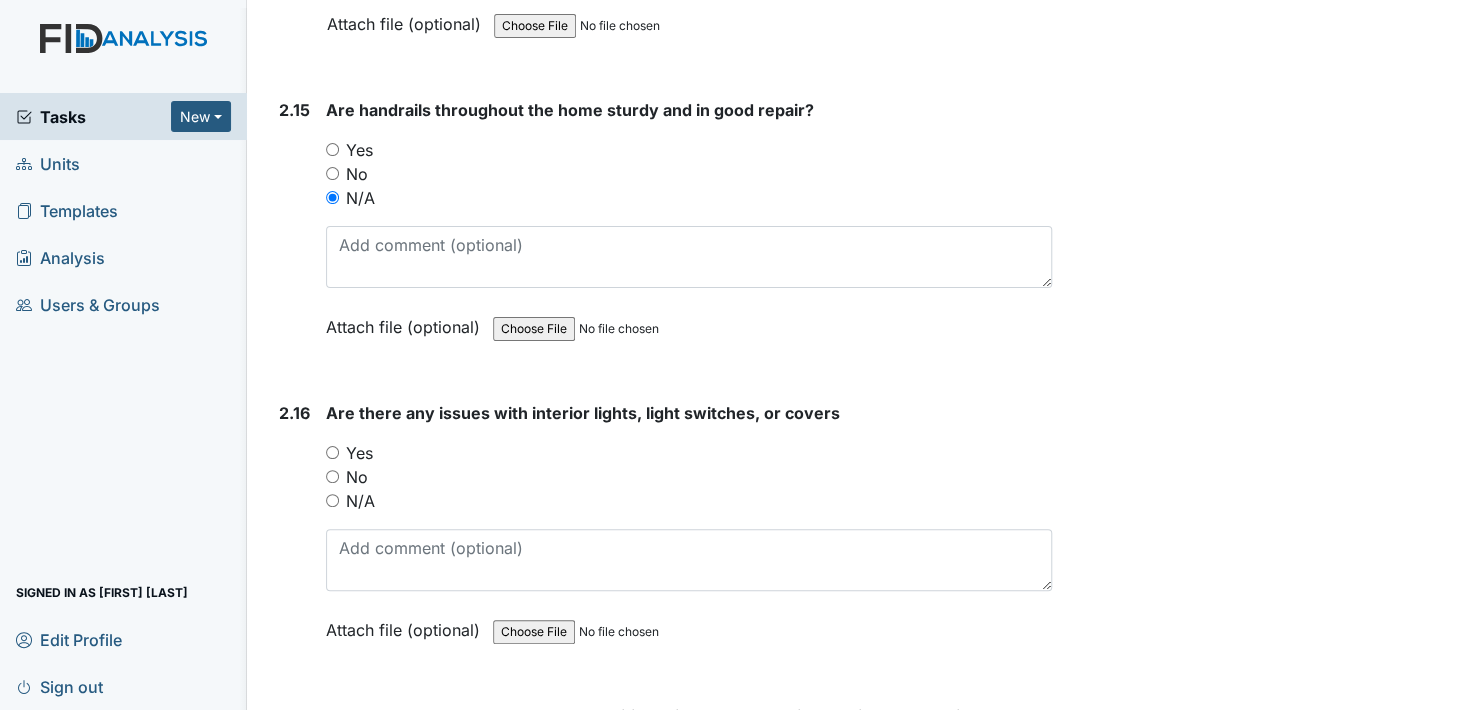 click on "No" at bounding box center (332, 476) 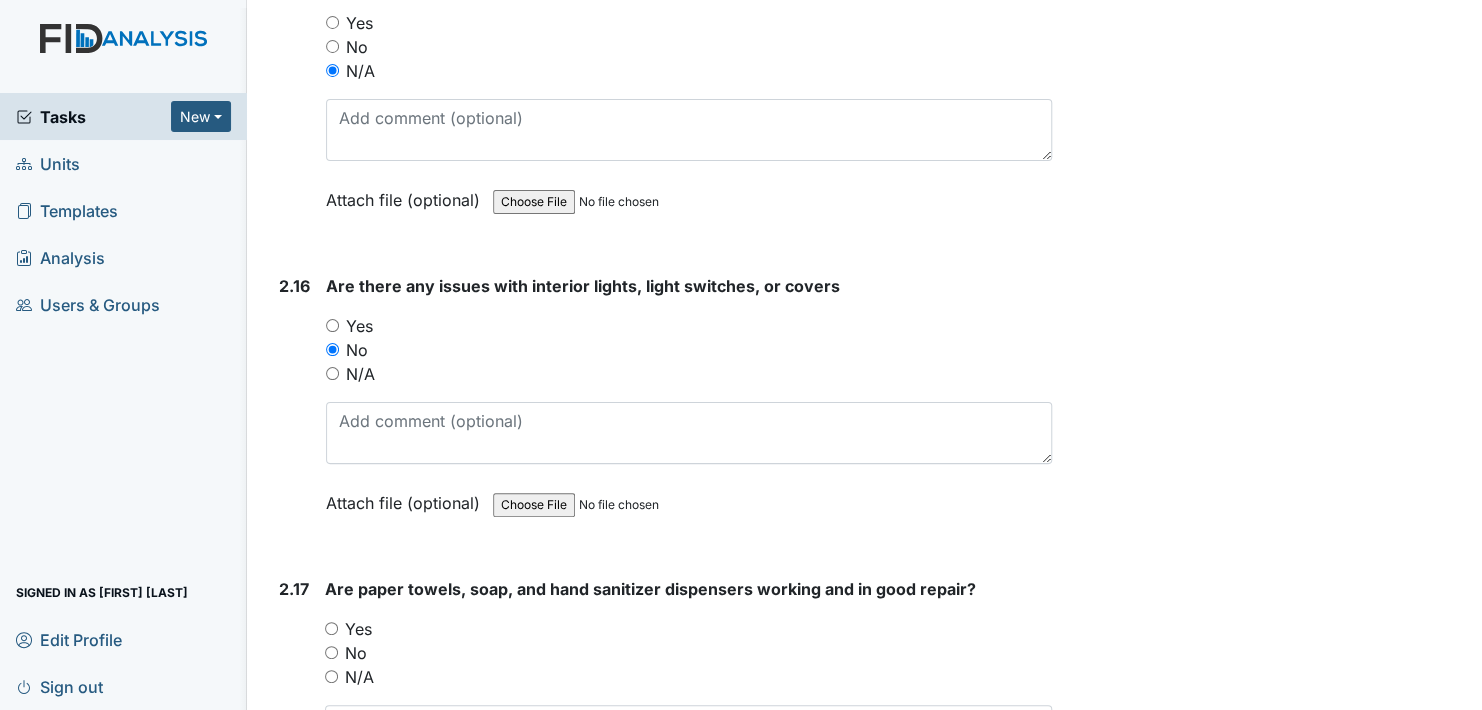 scroll, scrollTop: 7900, scrollLeft: 0, axis: vertical 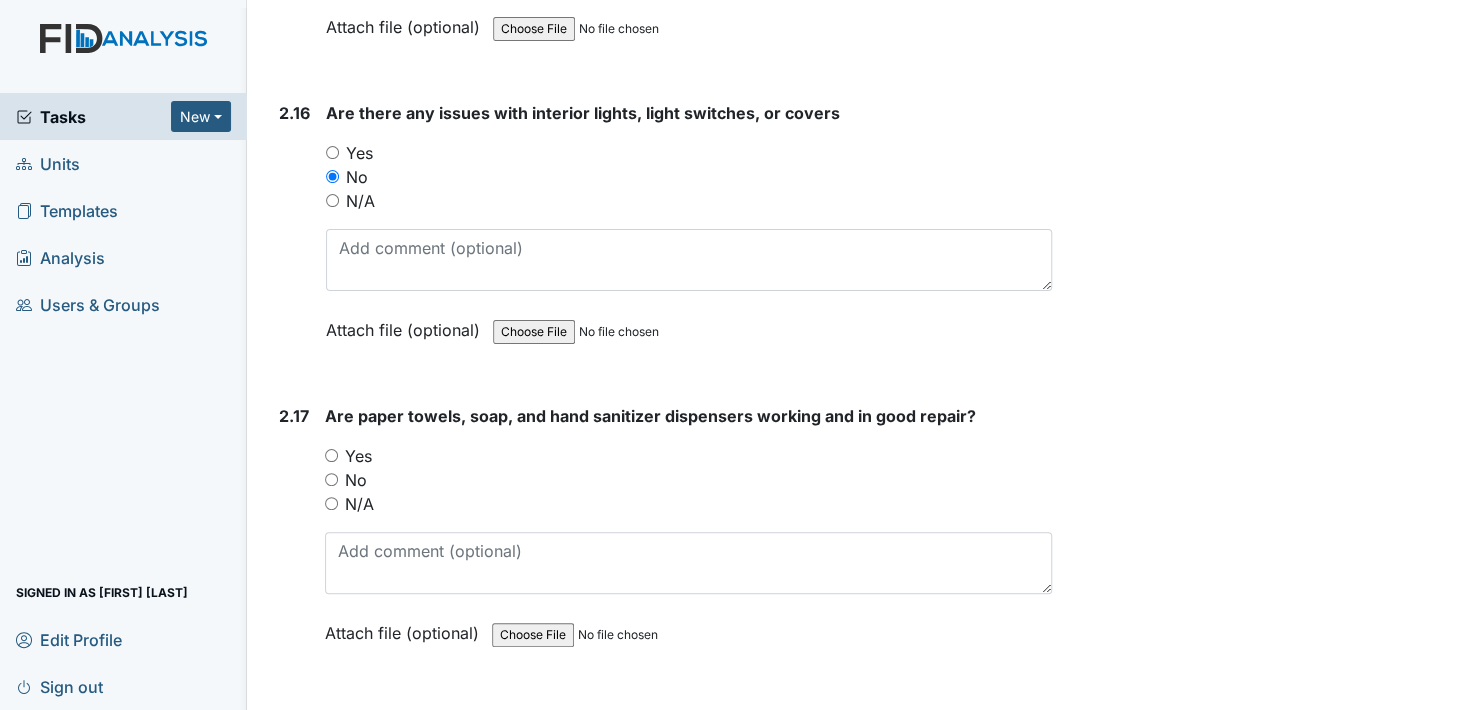 click on "Yes" at bounding box center [331, 455] 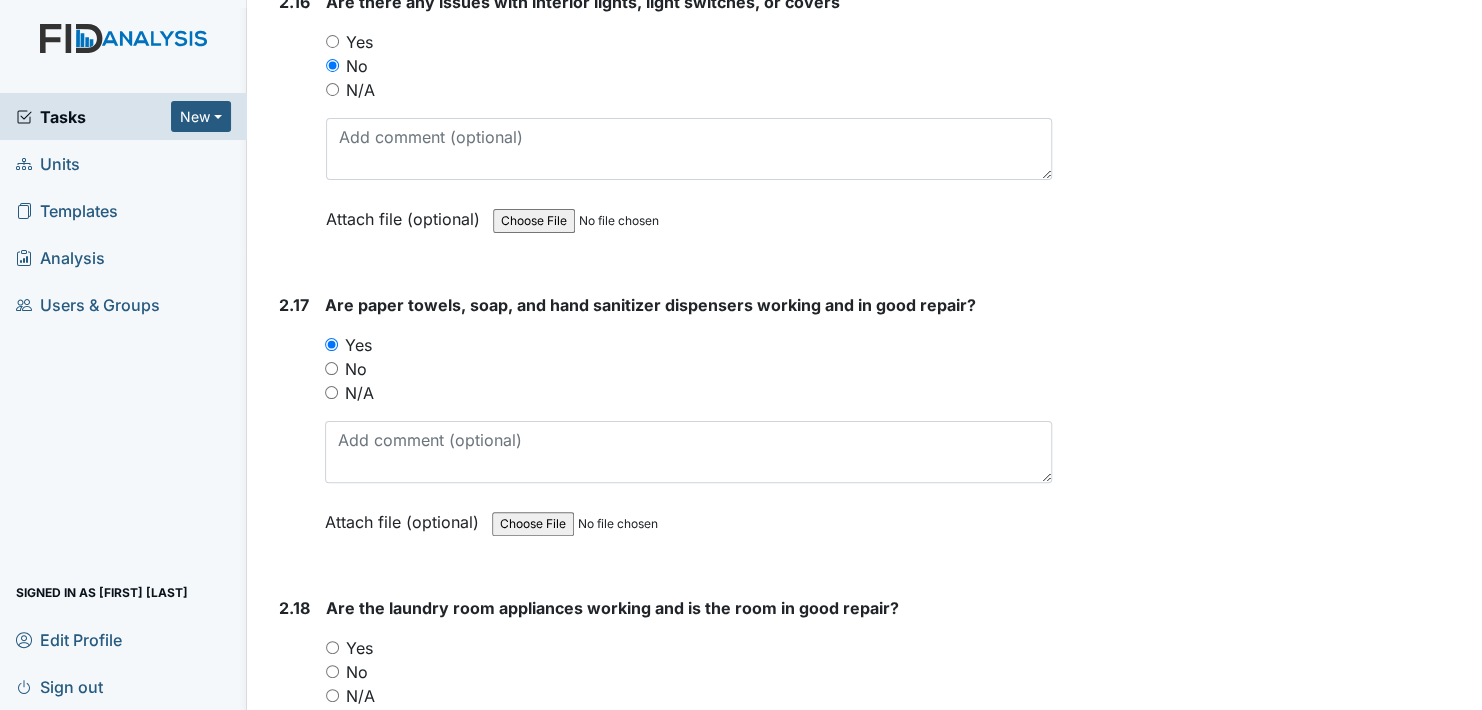 scroll, scrollTop: 8100, scrollLeft: 0, axis: vertical 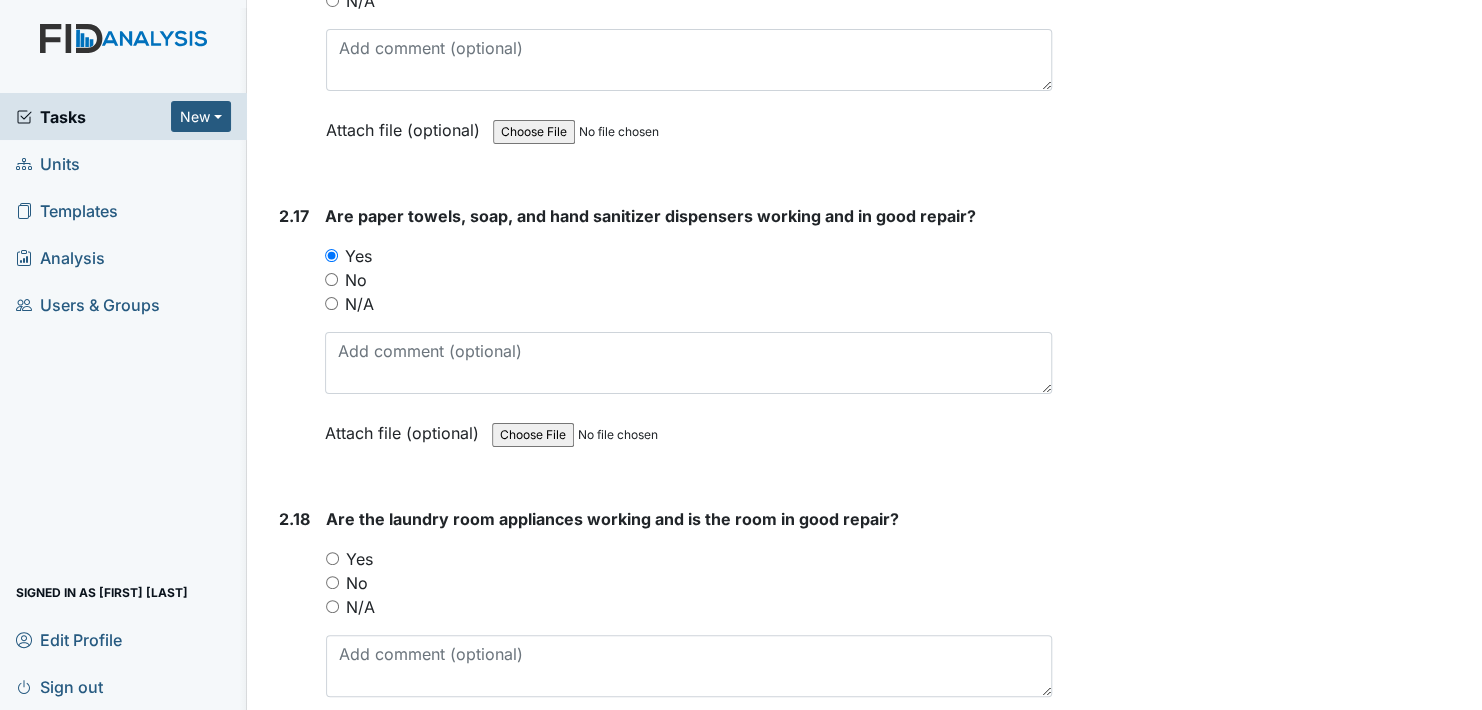 click on "Yes" at bounding box center (332, 558) 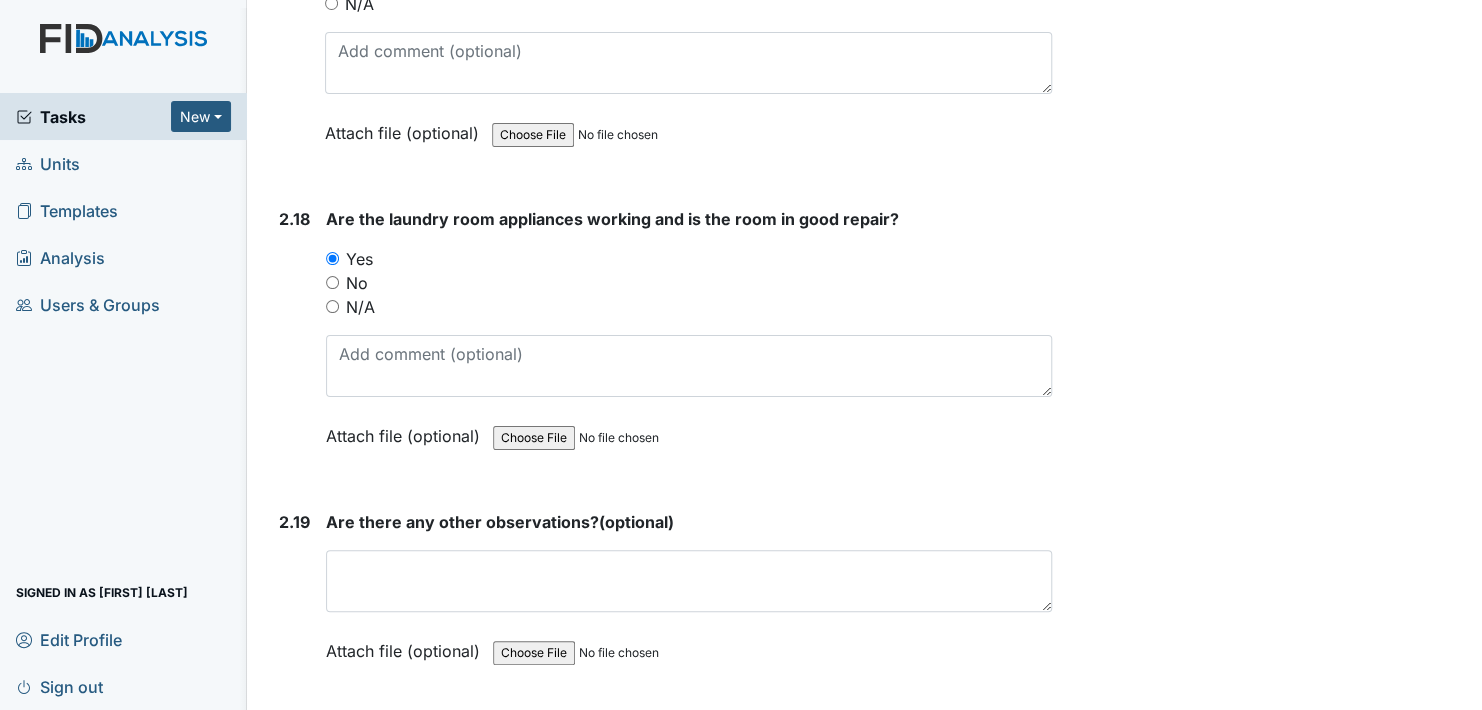 scroll, scrollTop: 8500, scrollLeft: 0, axis: vertical 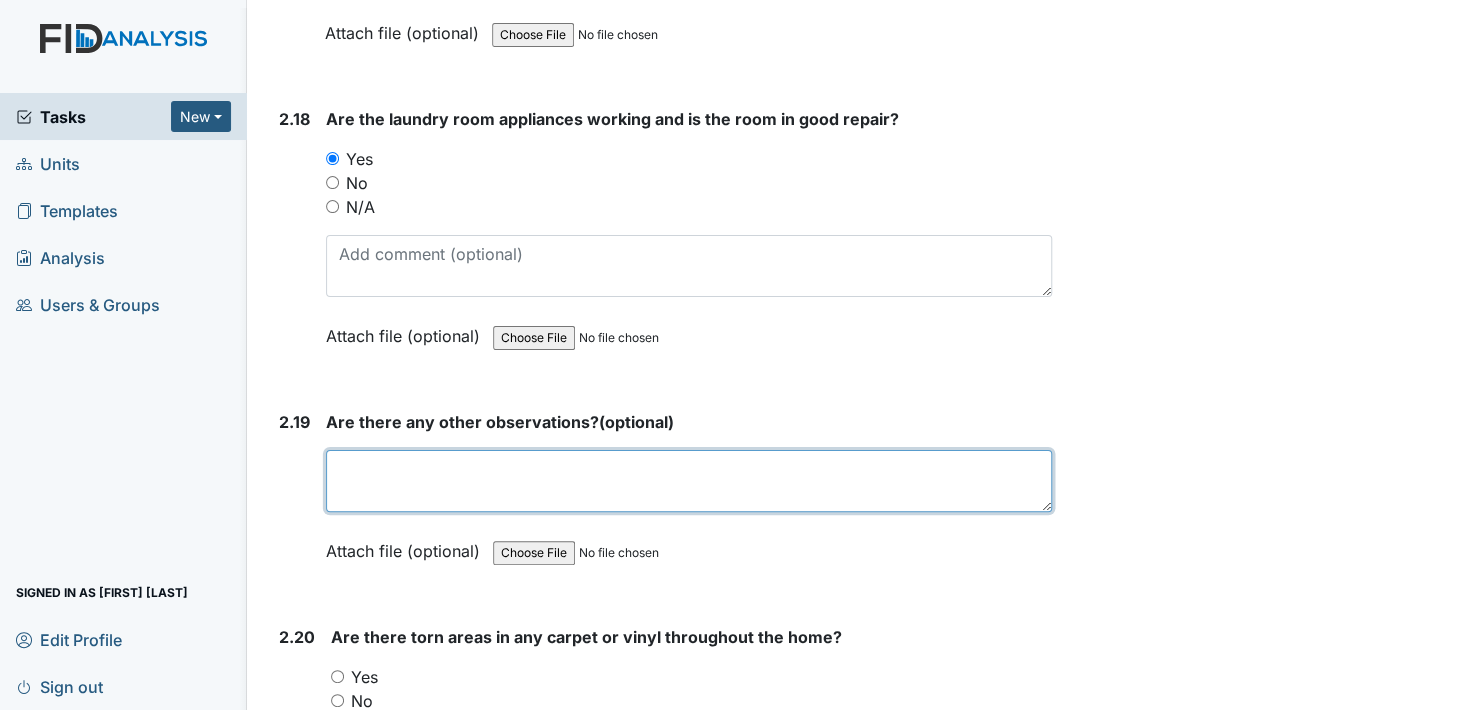 click at bounding box center (689, 481) 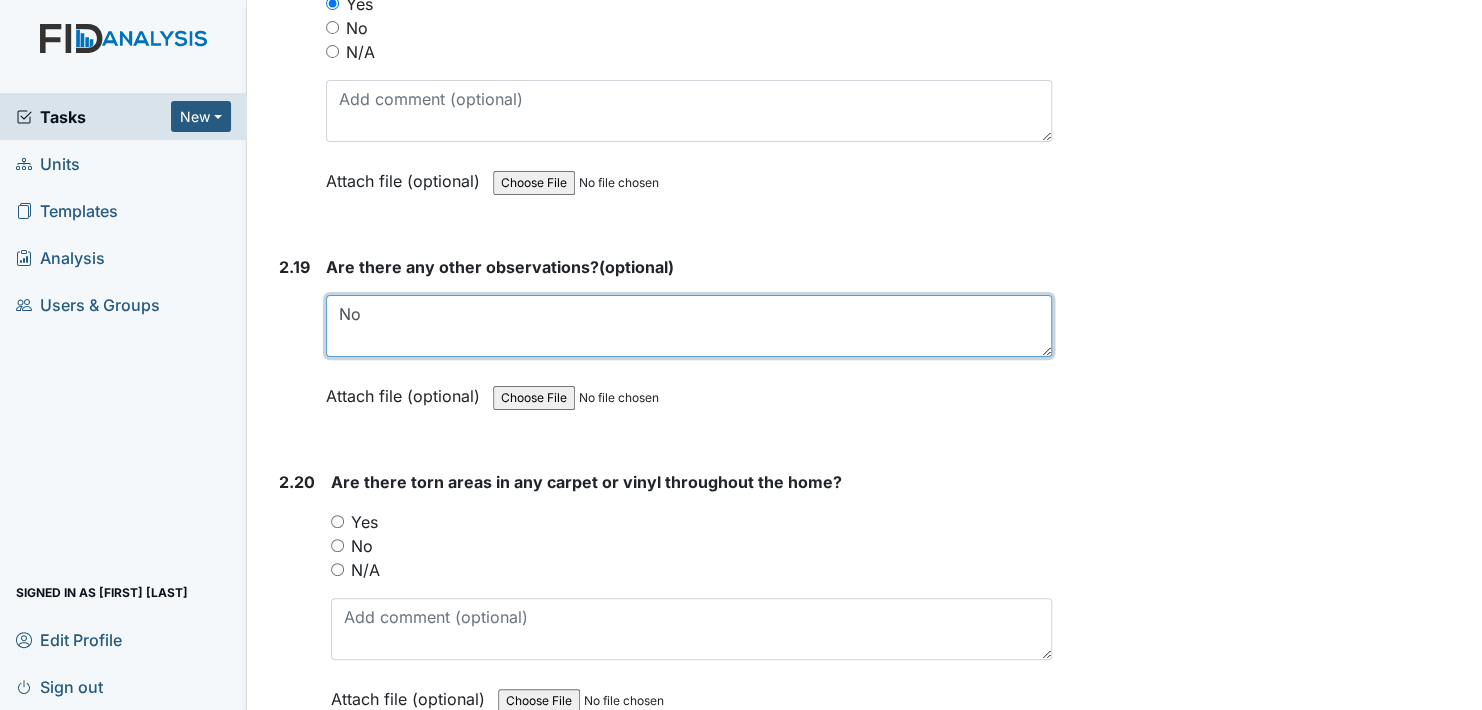 scroll, scrollTop: 8700, scrollLeft: 0, axis: vertical 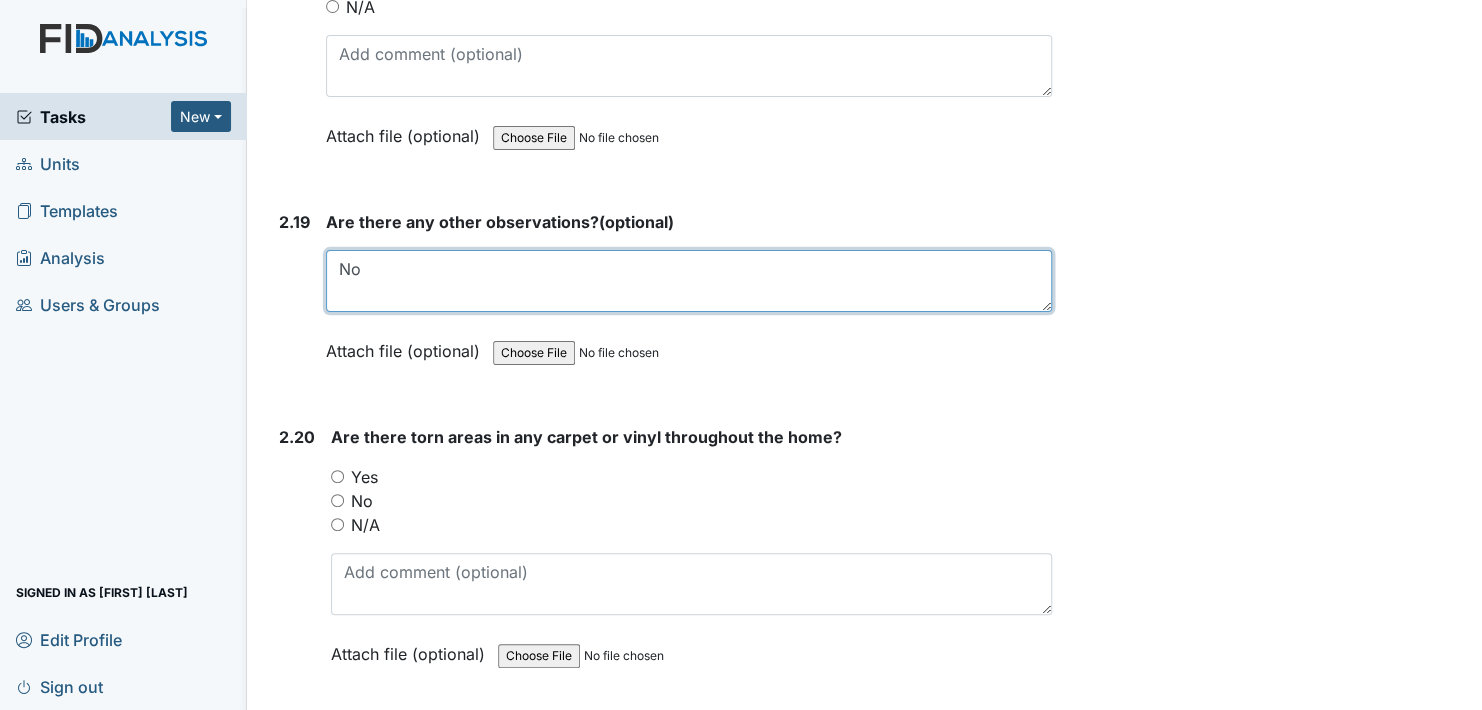 type on "No" 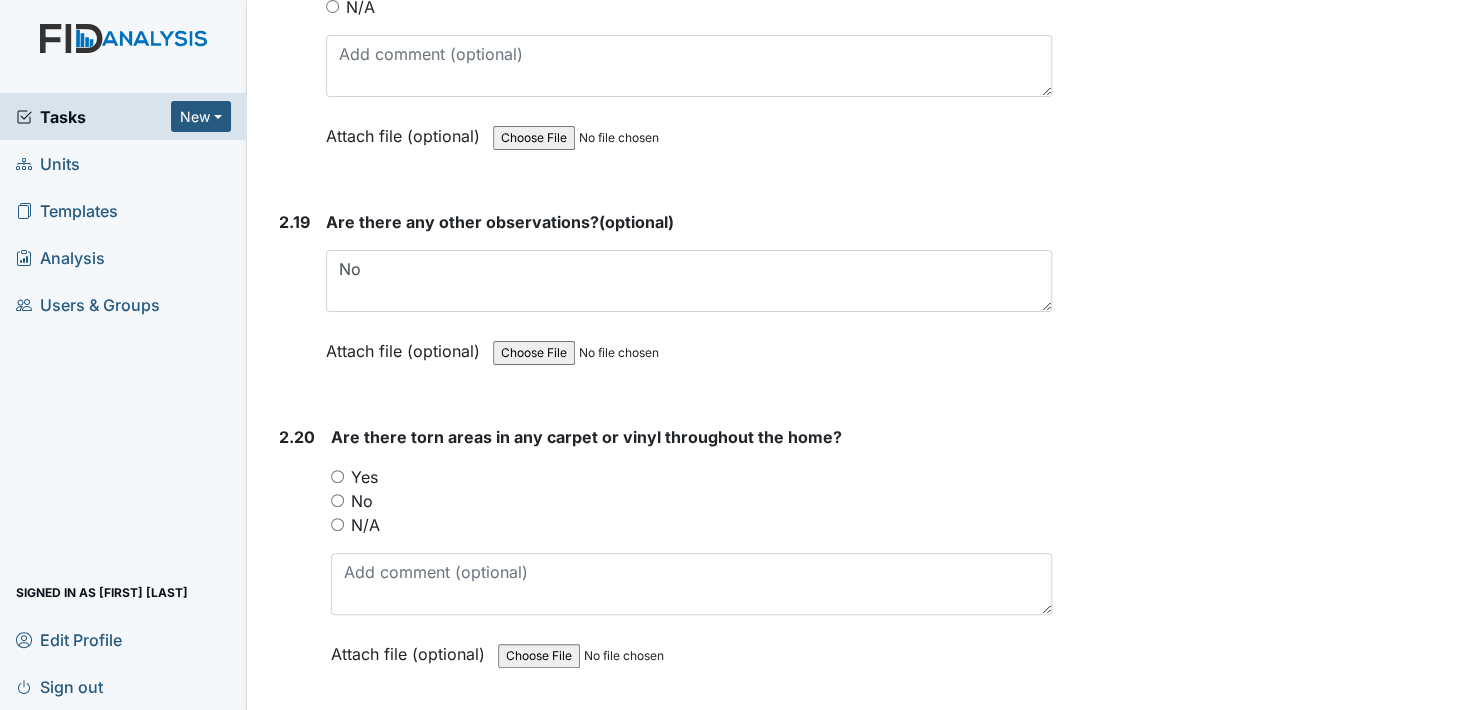 click on "No" at bounding box center (337, 500) 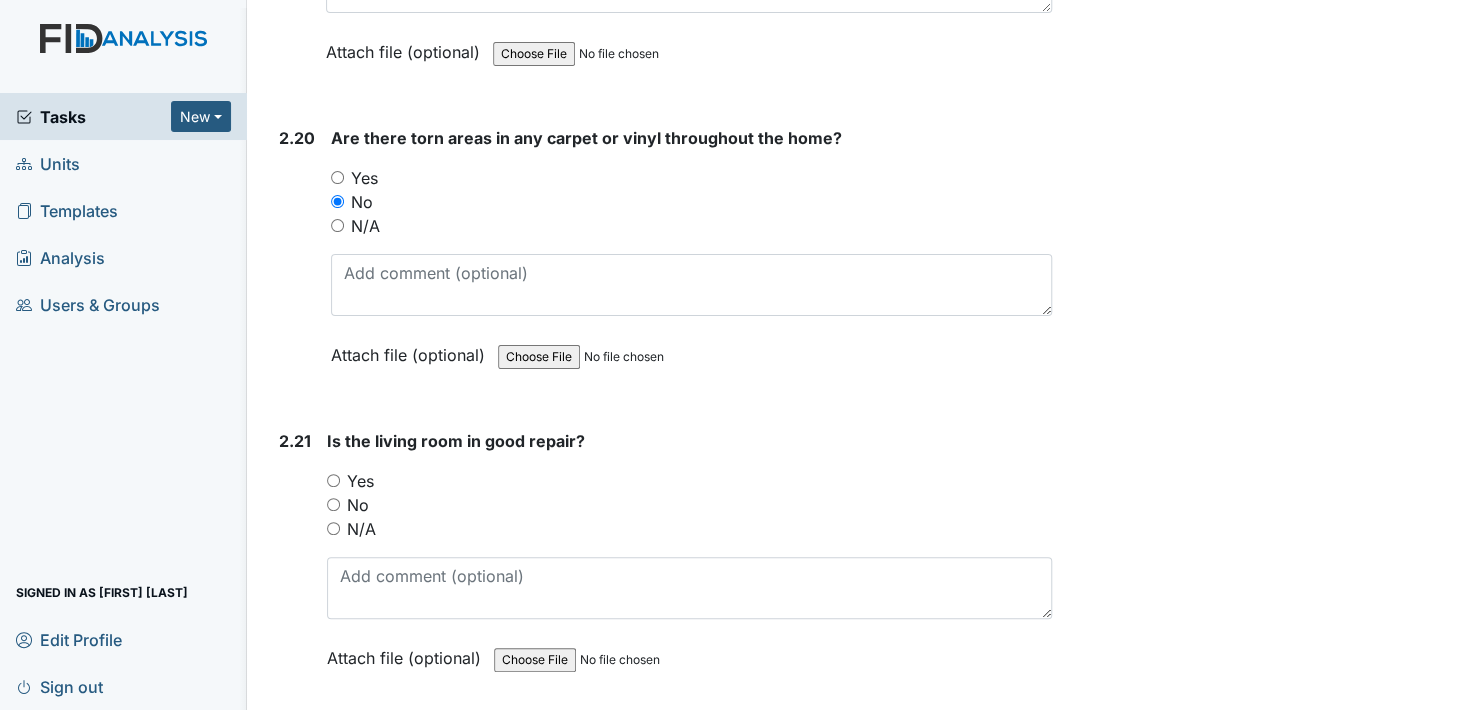 scroll, scrollTop: 9000, scrollLeft: 0, axis: vertical 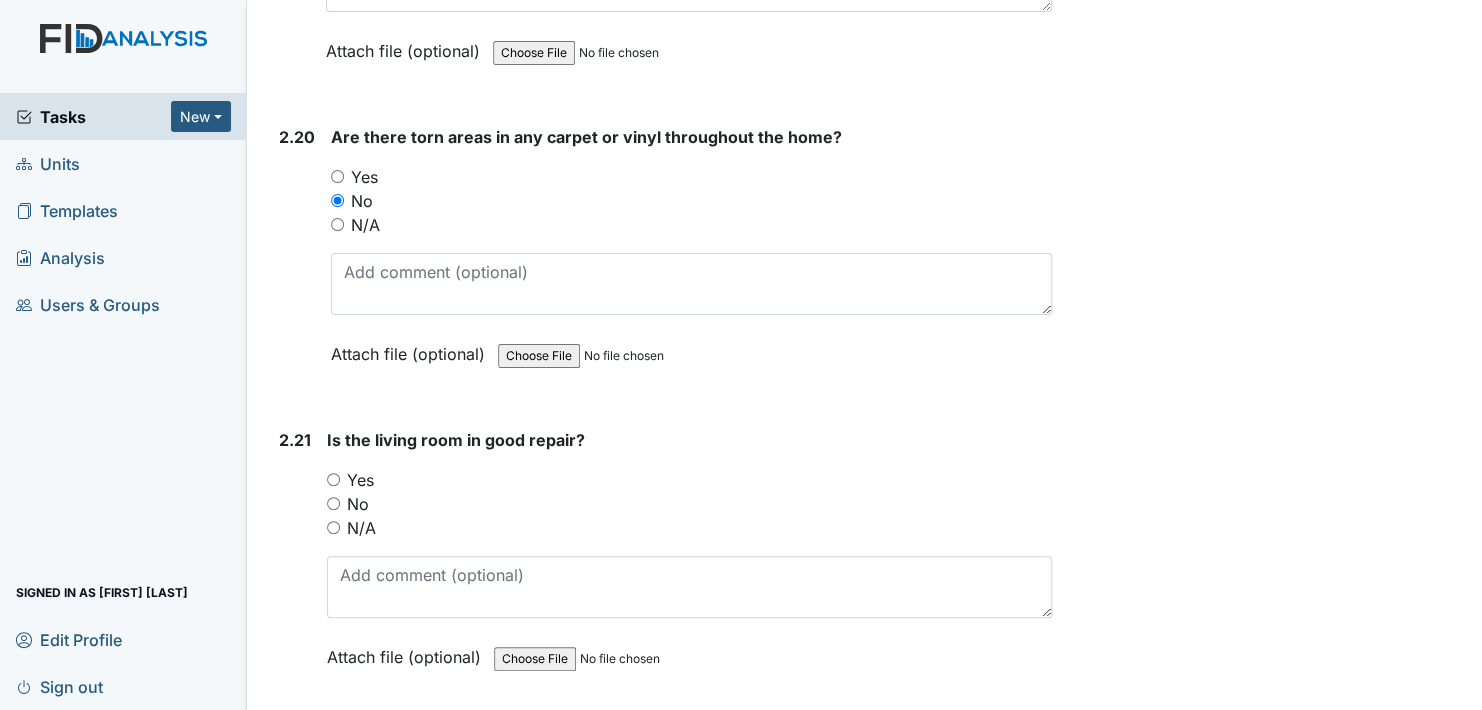 click on "Yes" at bounding box center [333, 479] 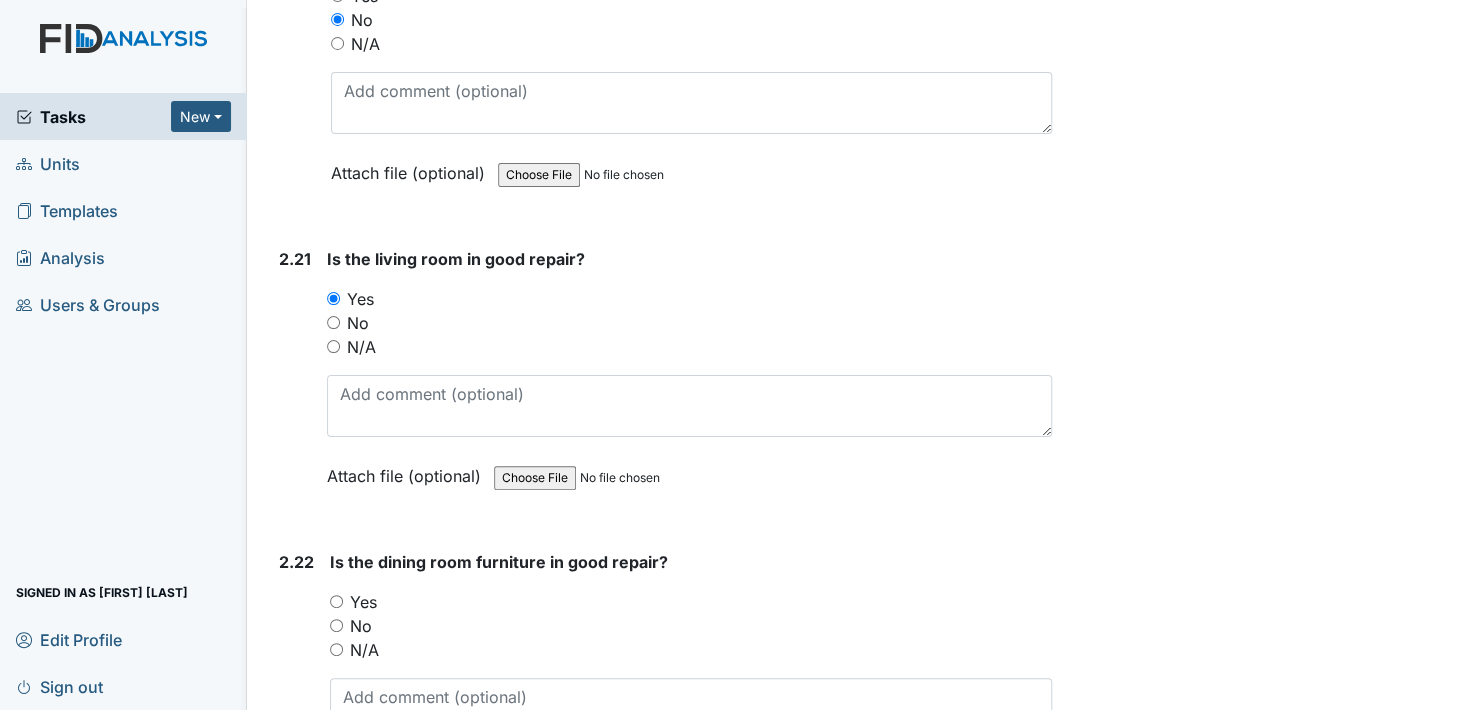 scroll, scrollTop: 9200, scrollLeft: 0, axis: vertical 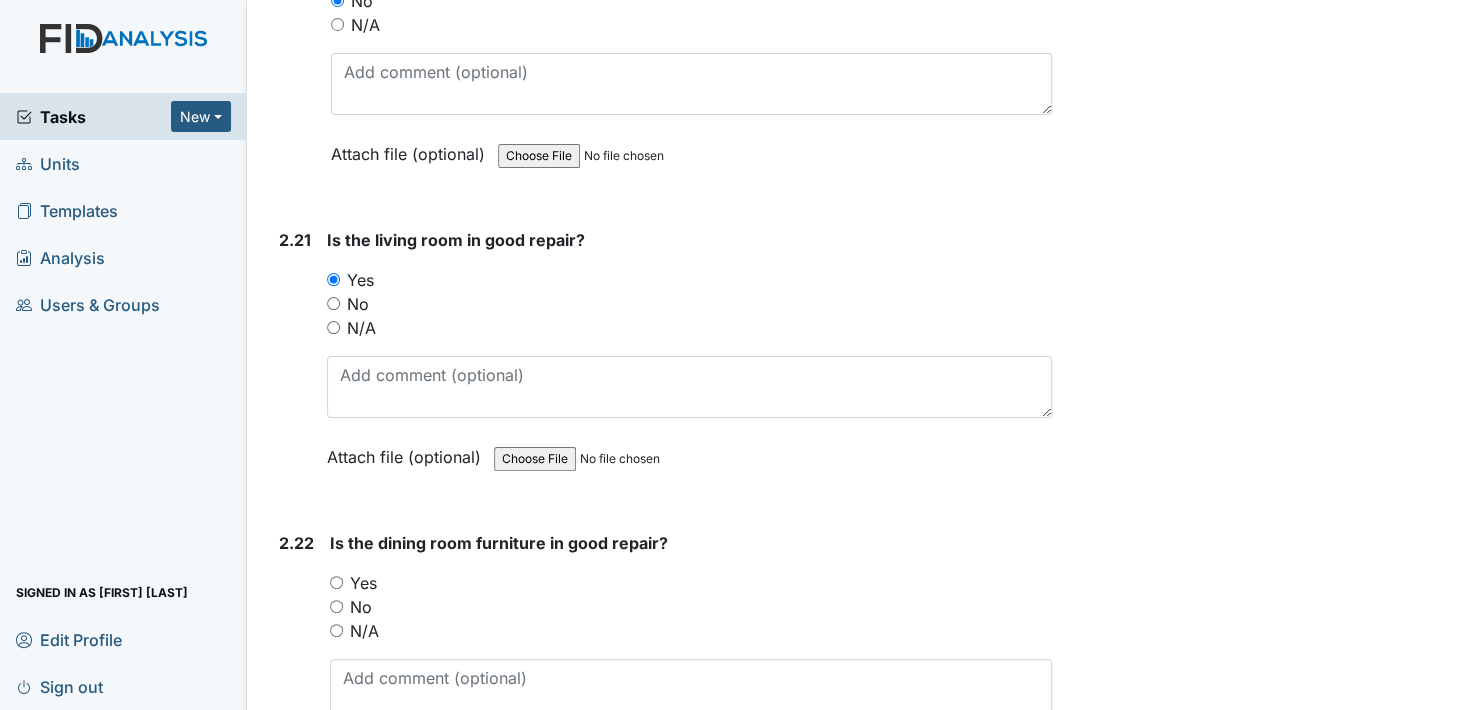 click on "Yes" at bounding box center [336, 582] 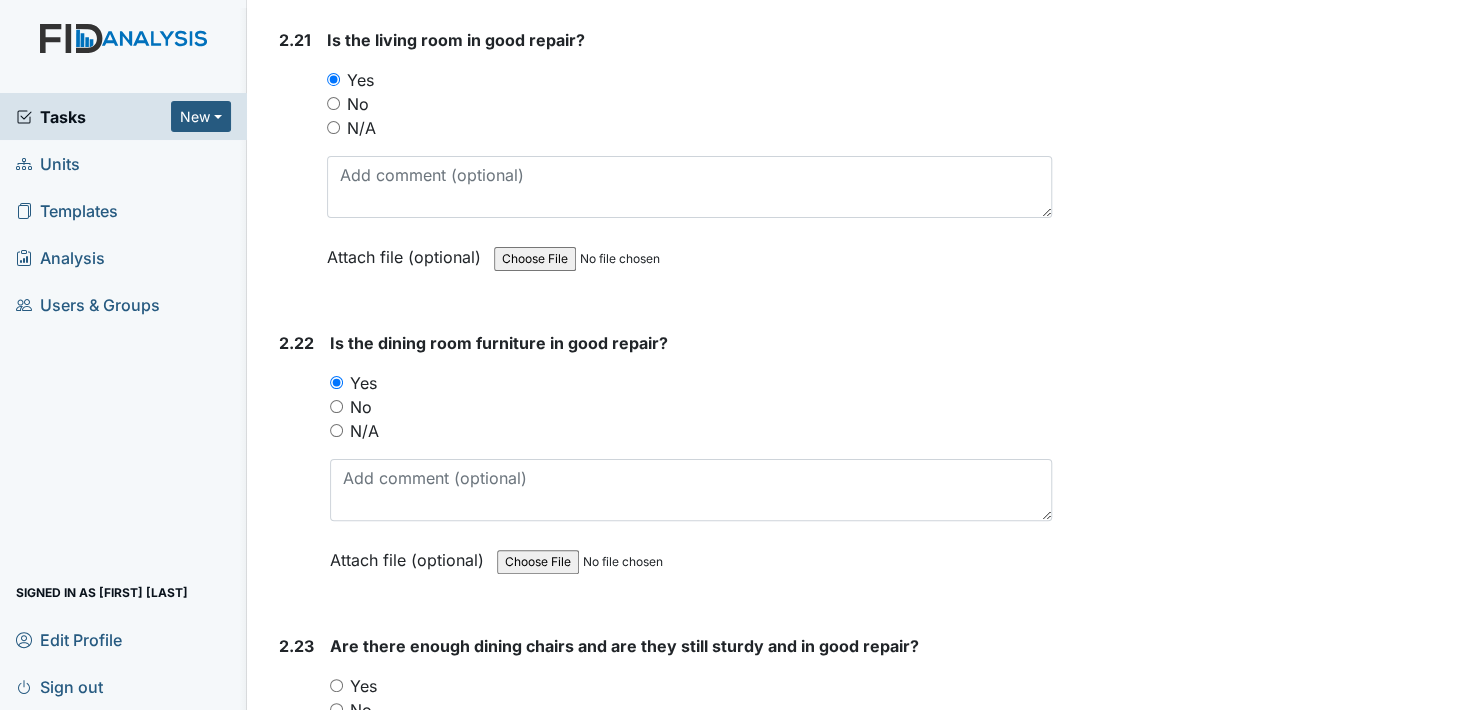 scroll, scrollTop: 9500, scrollLeft: 0, axis: vertical 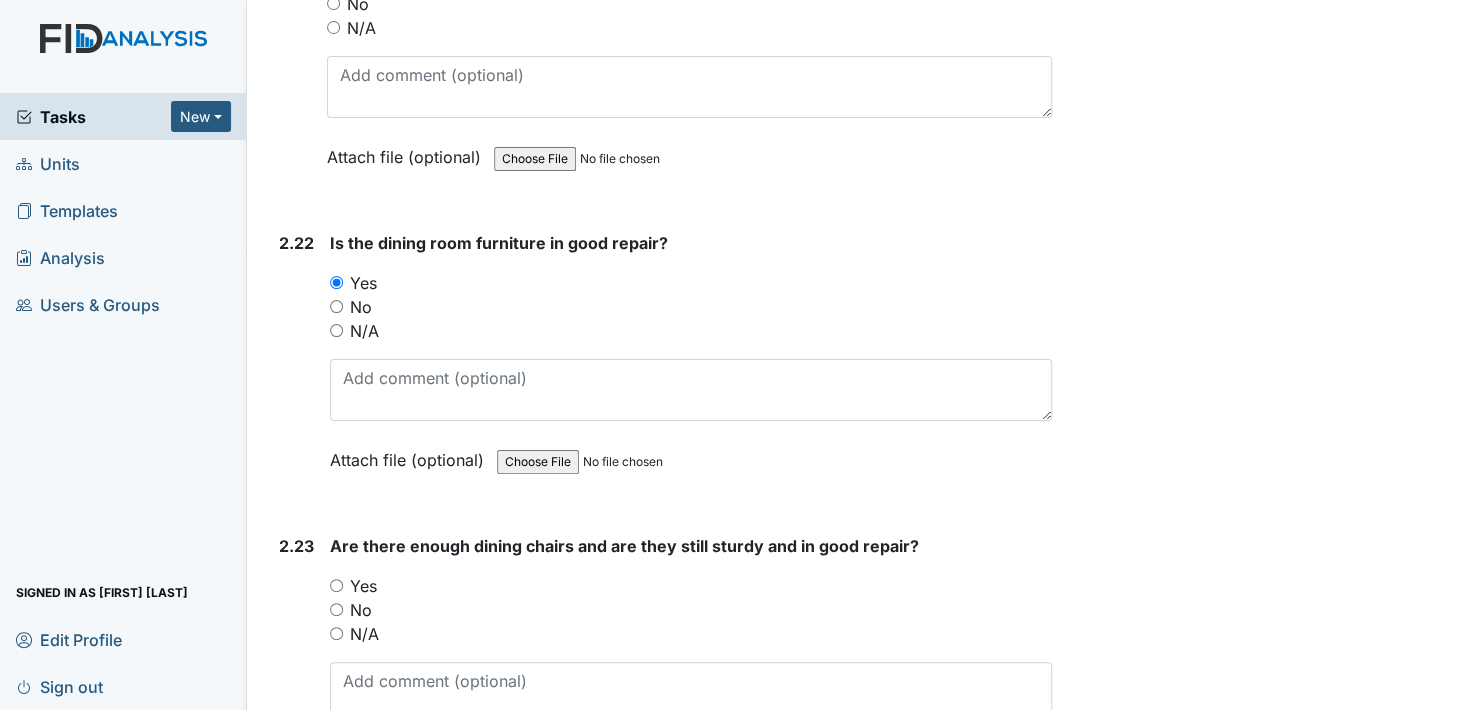 click on "Yes" at bounding box center (336, 585) 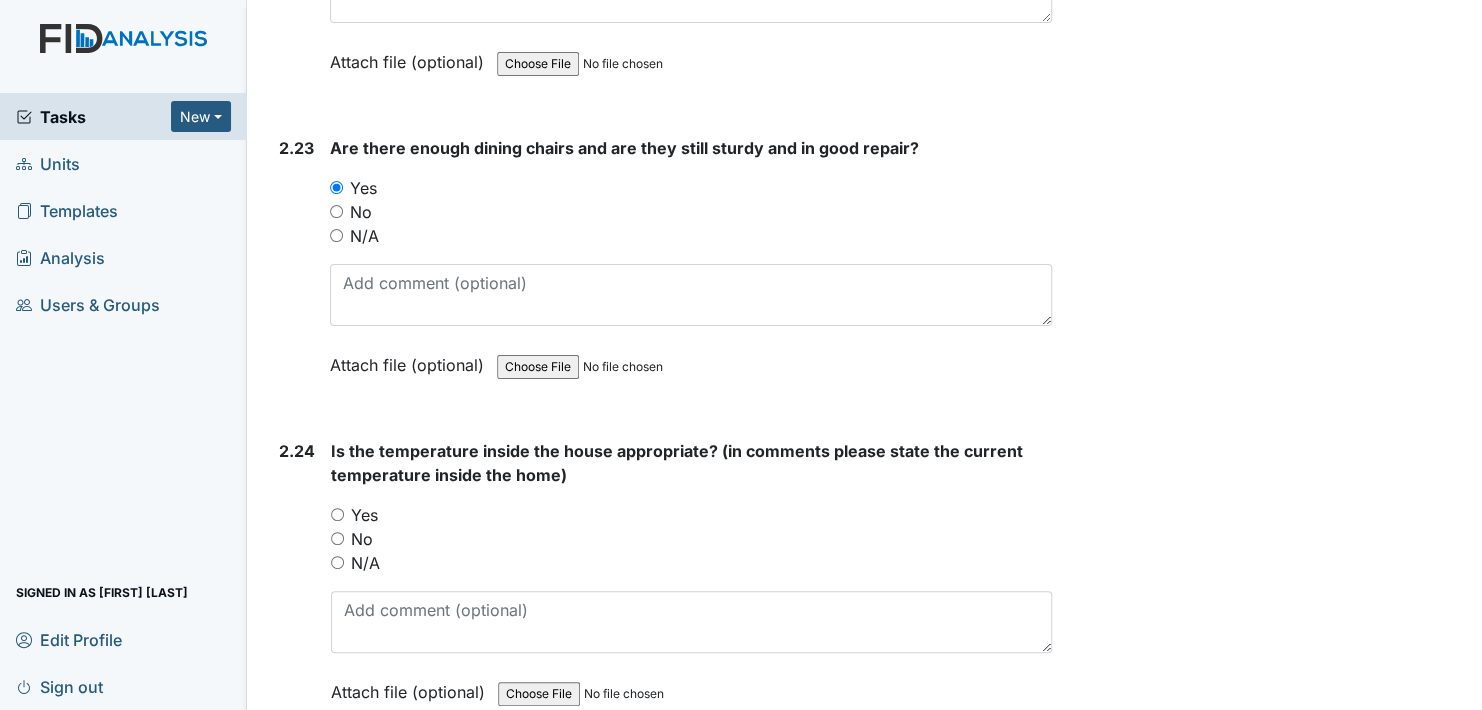 scroll, scrollTop: 9900, scrollLeft: 0, axis: vertical 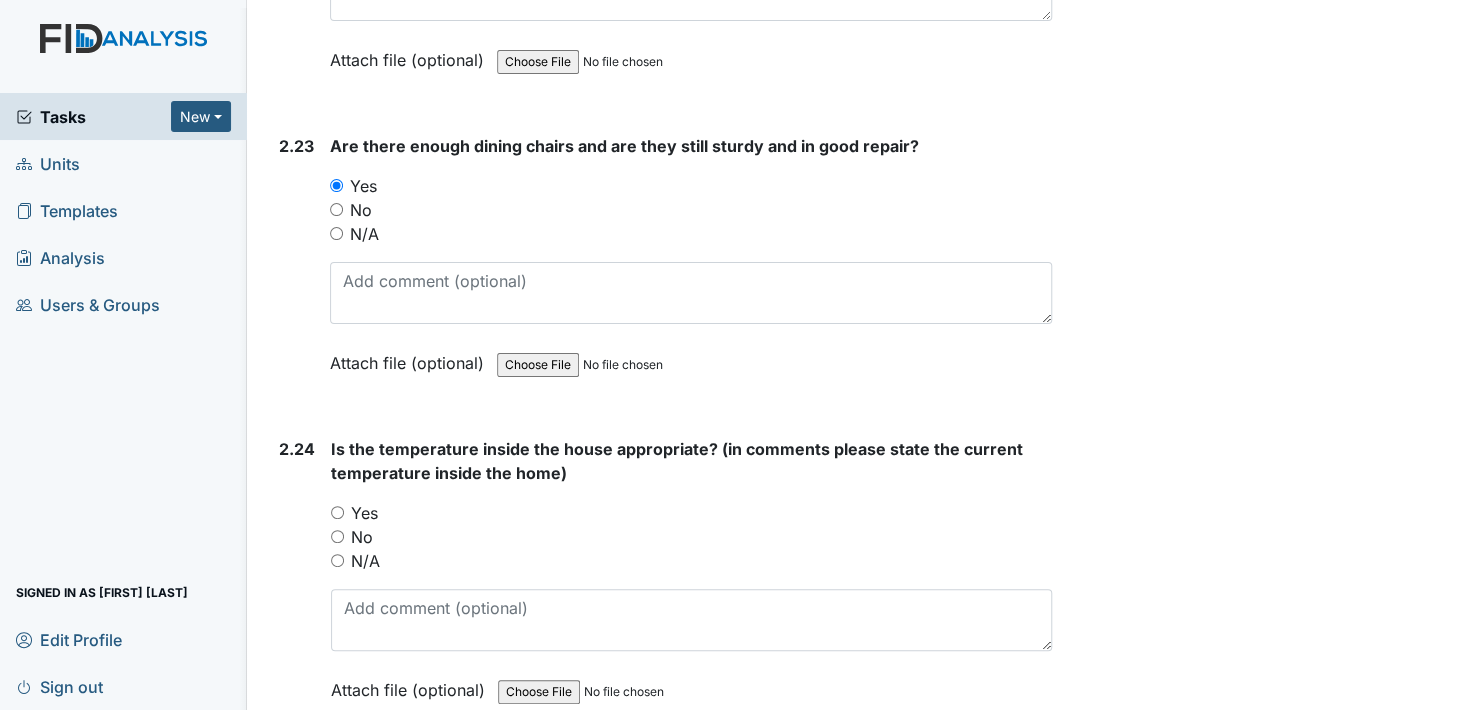 click on "Yes" at bounding box center [337, 512] 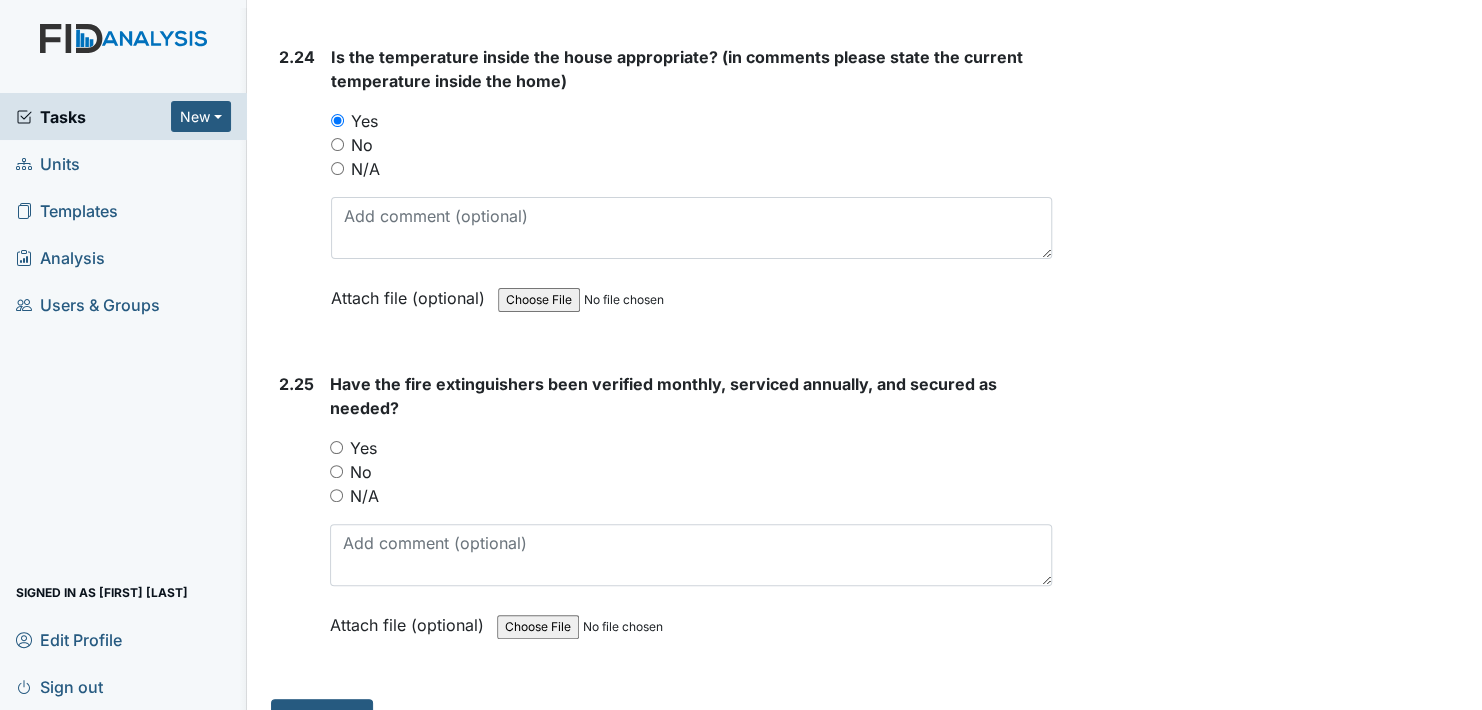 scroll, scrollTop: 10299, scrollLeft: 0, axis: vertical 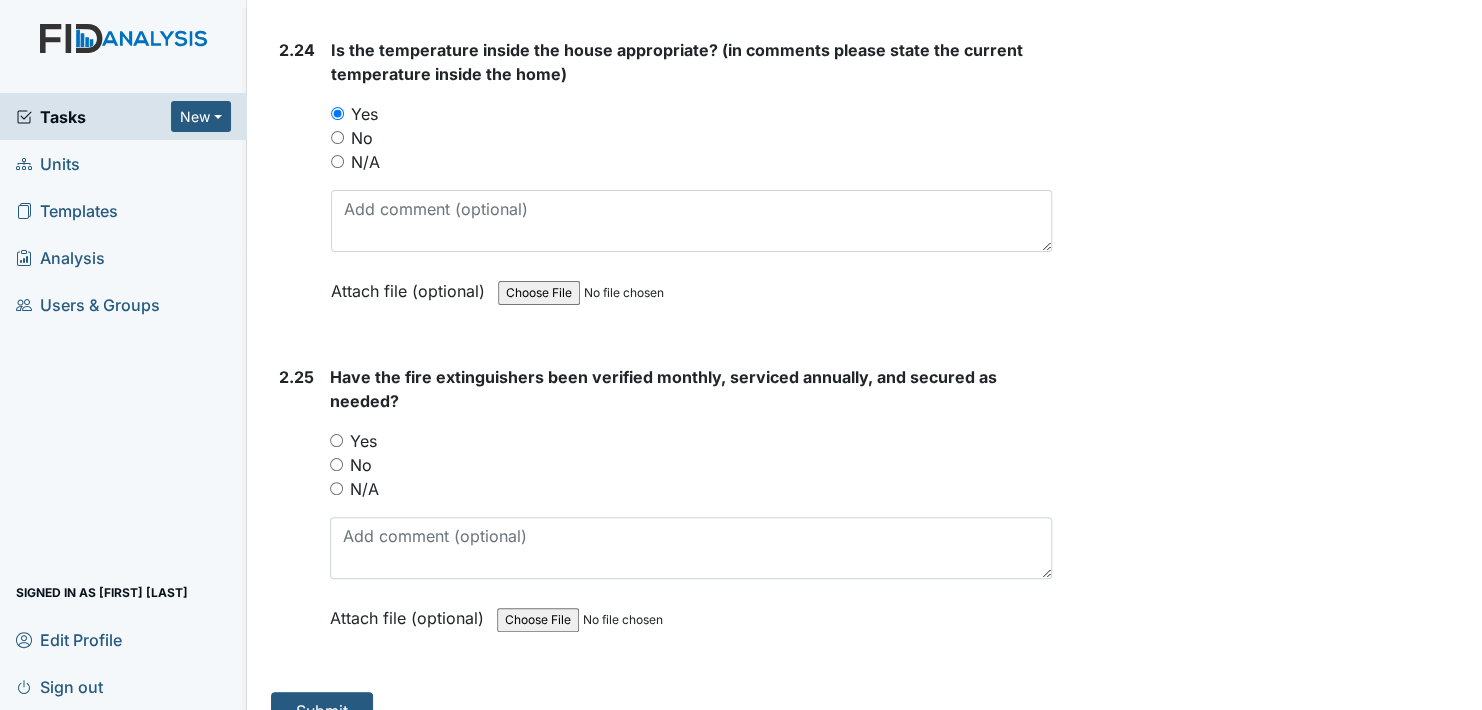 click on "Yes" at bounding box center (336, 440) 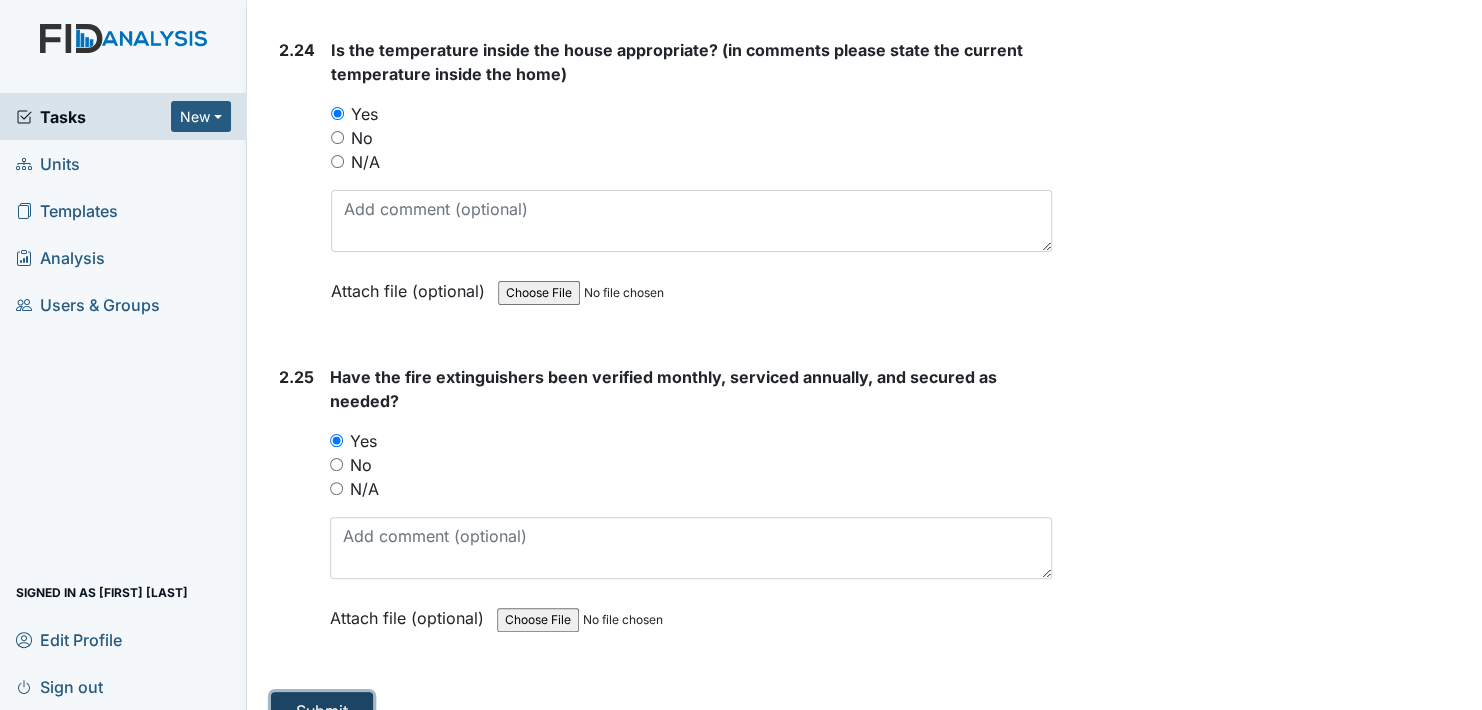 click on "Submit" at bounding box center [322, 711] 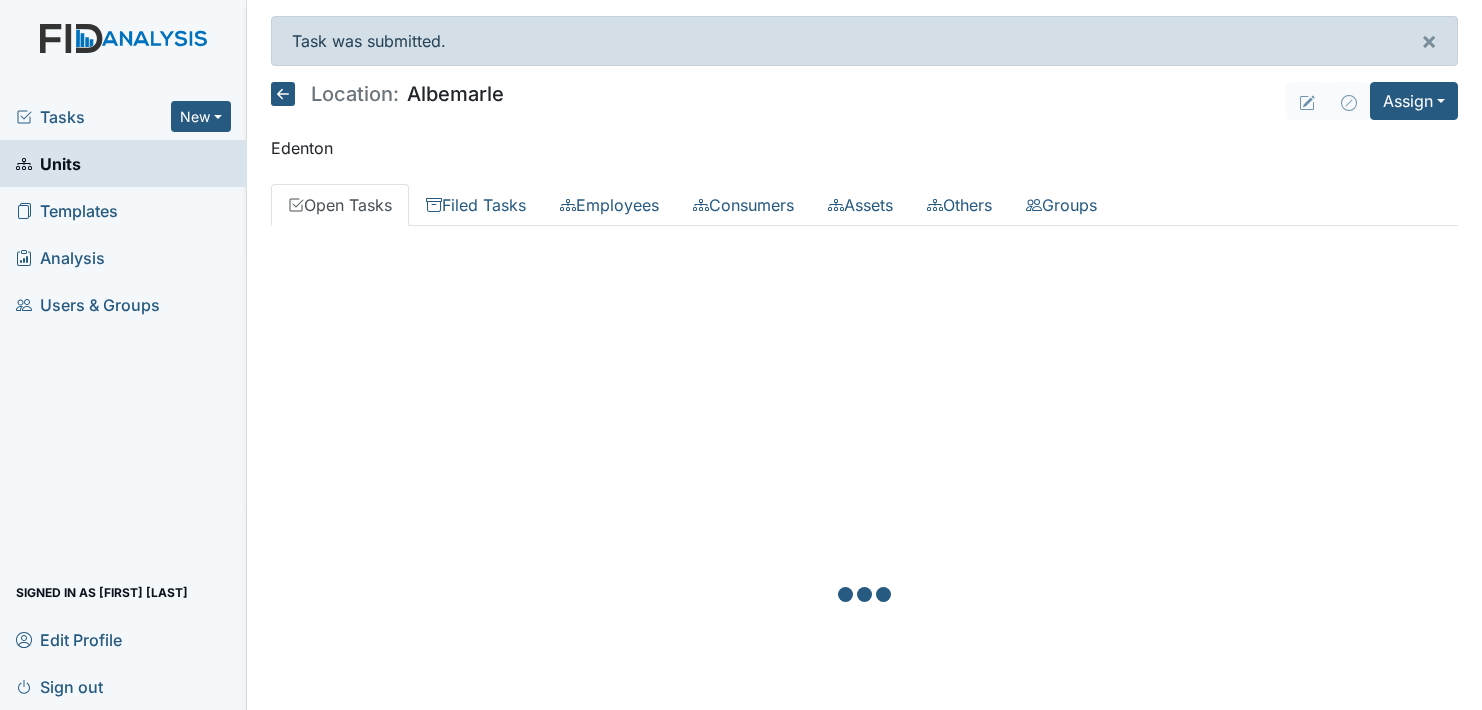 scroll, scrollTop: 0, scrollLeft: 0, axis: both 